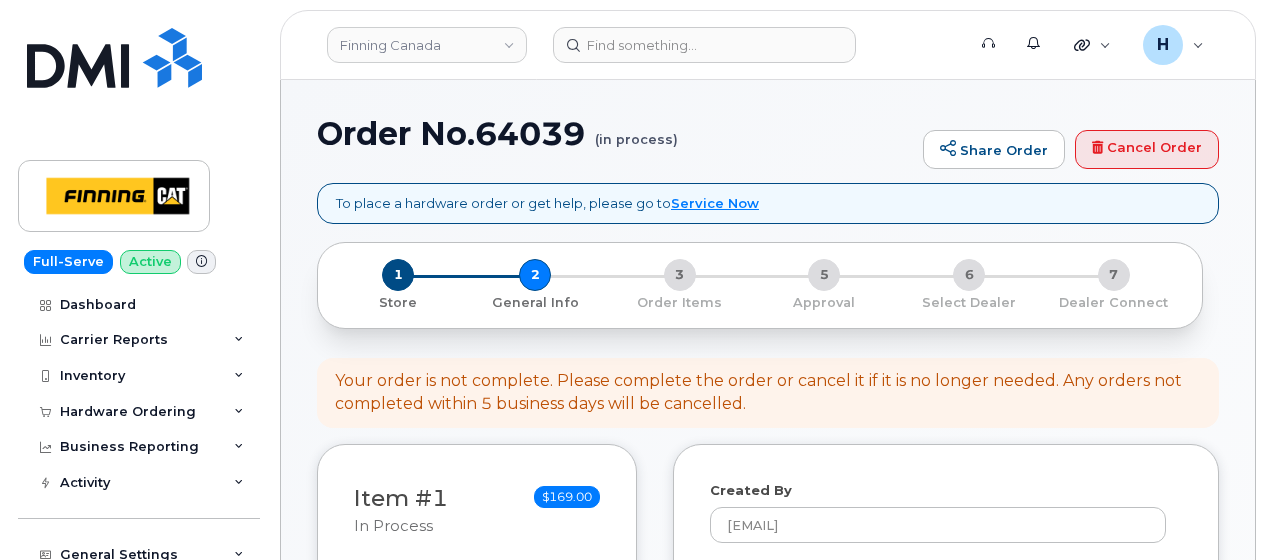 select 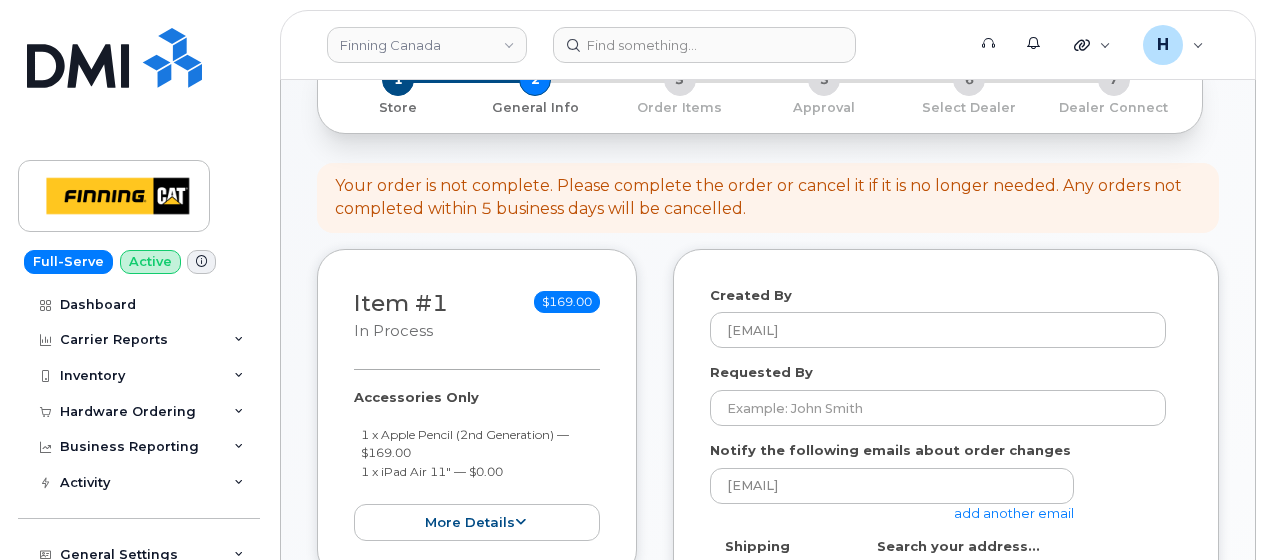 scroll, scrollTop: 100, scrollLeft: 0, axis: vertical 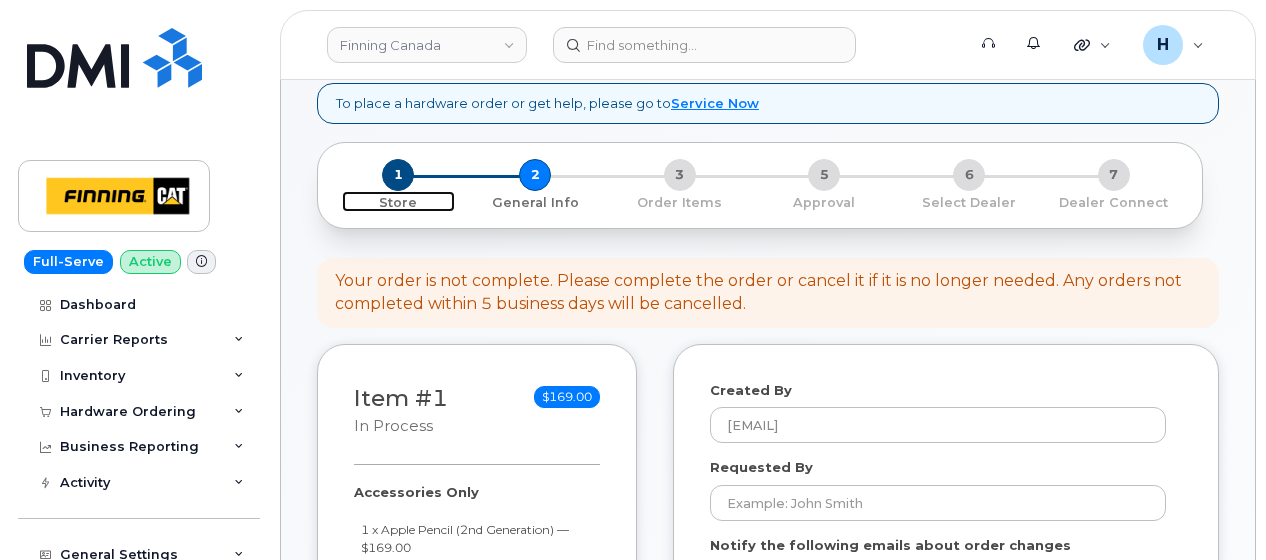 click on "1" at bounding box center (398, 175) 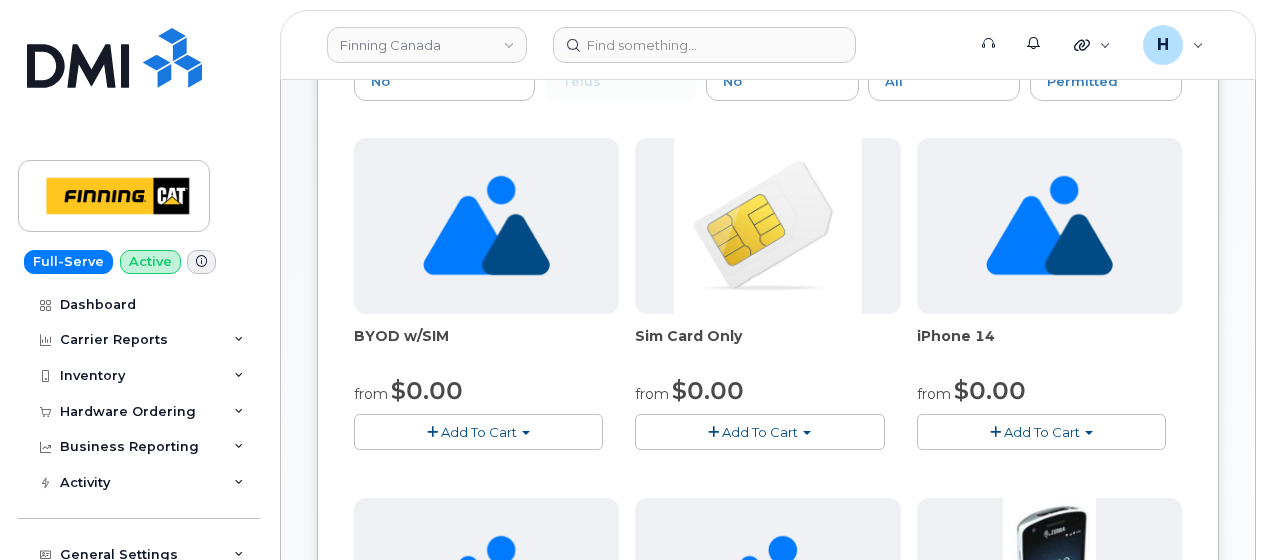 scroll, scrollTop: 0, scrollLeft: 0, axis: both 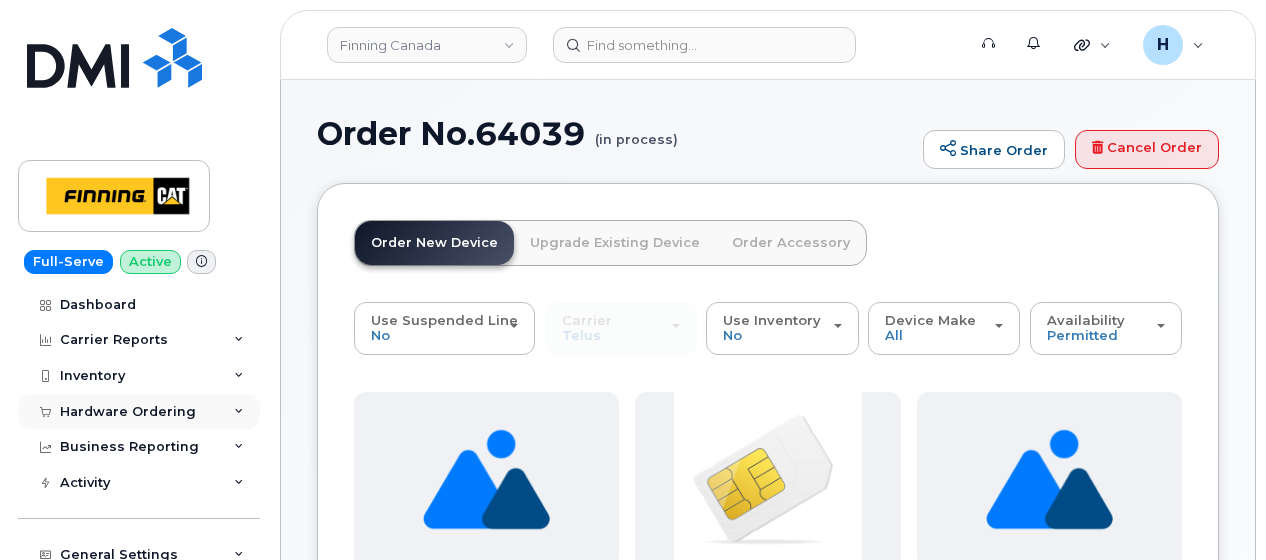 click on "Hardware Ordering" at bounding box center [128, 412] 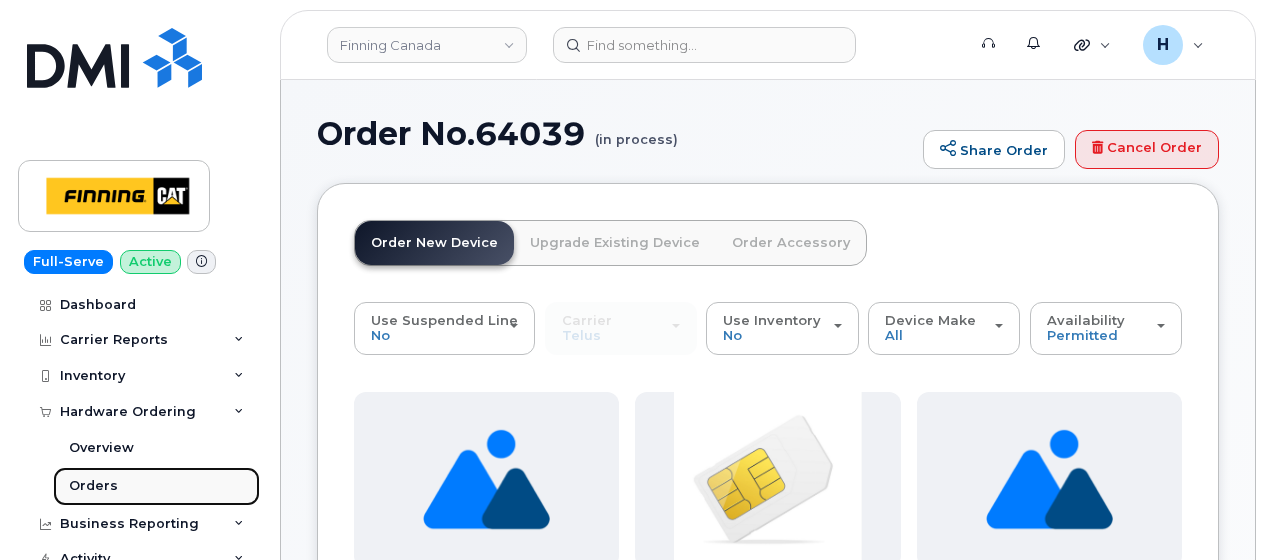 click on "Orders" at bounding box center [156, 486] 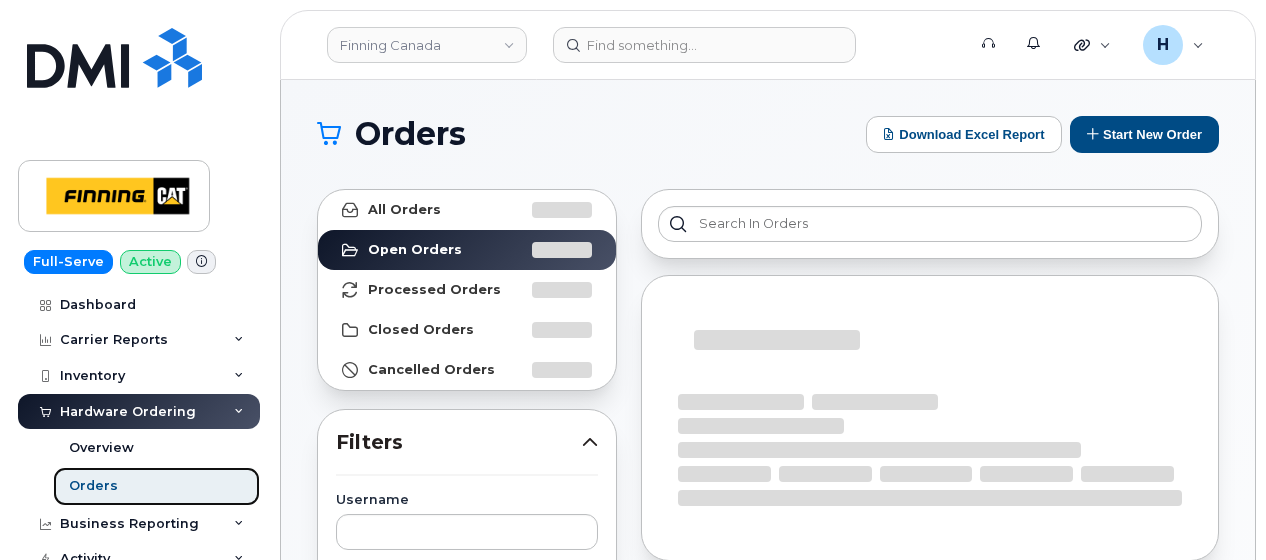 click on "Orders" at bounding box center [156, 486] 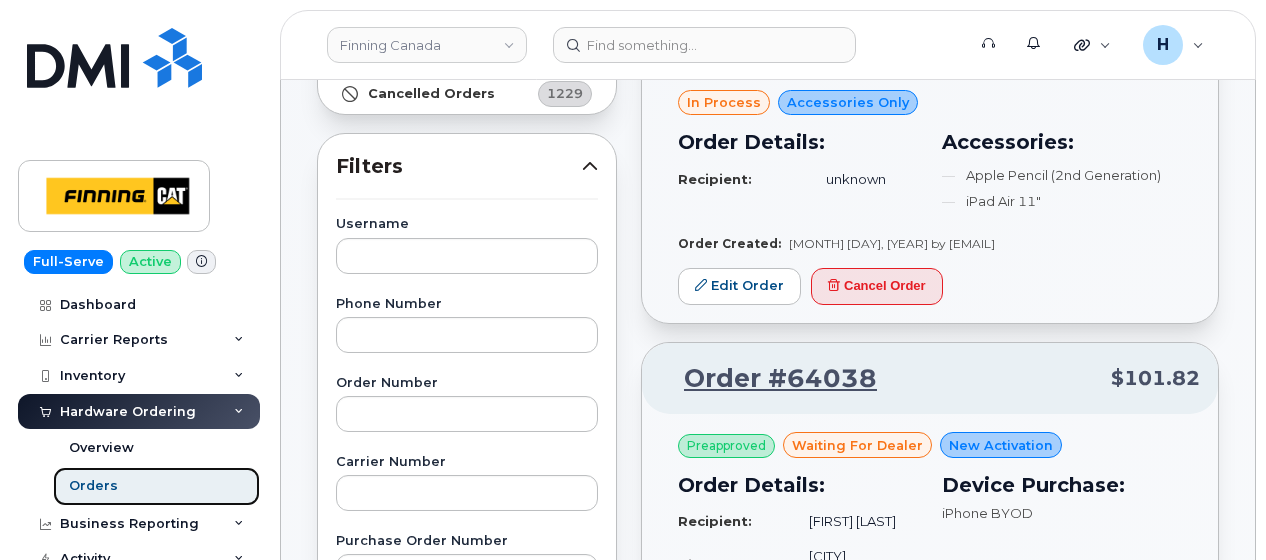 scroll, scrollTop: 300, scrollLeft: 0, axis: vertical 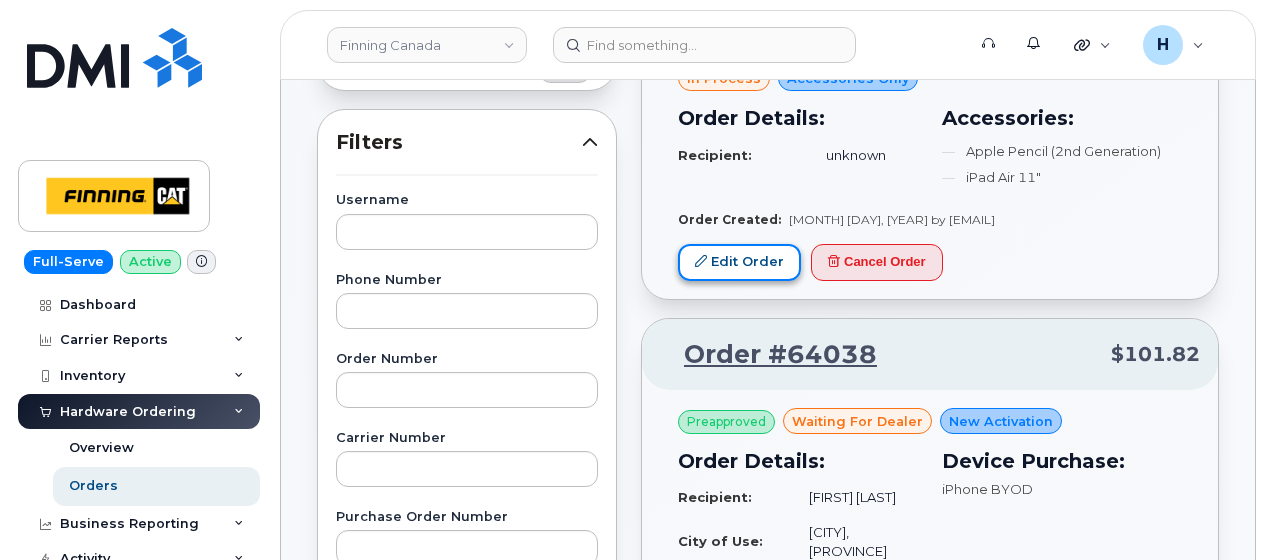 click on "Edit Order" at bounding box center (739, 262) 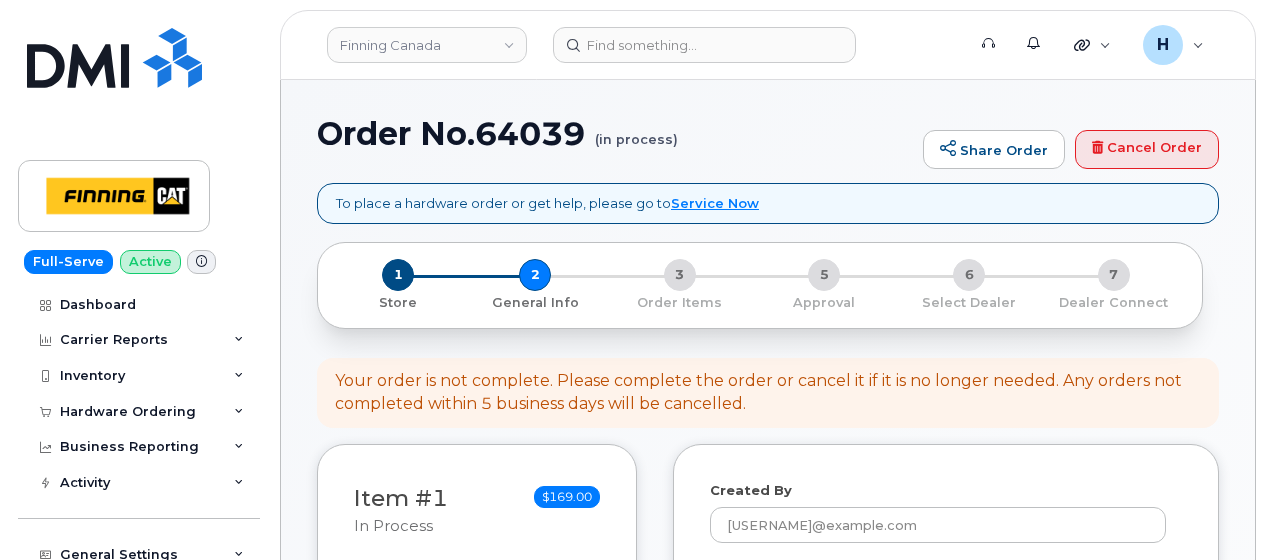 select 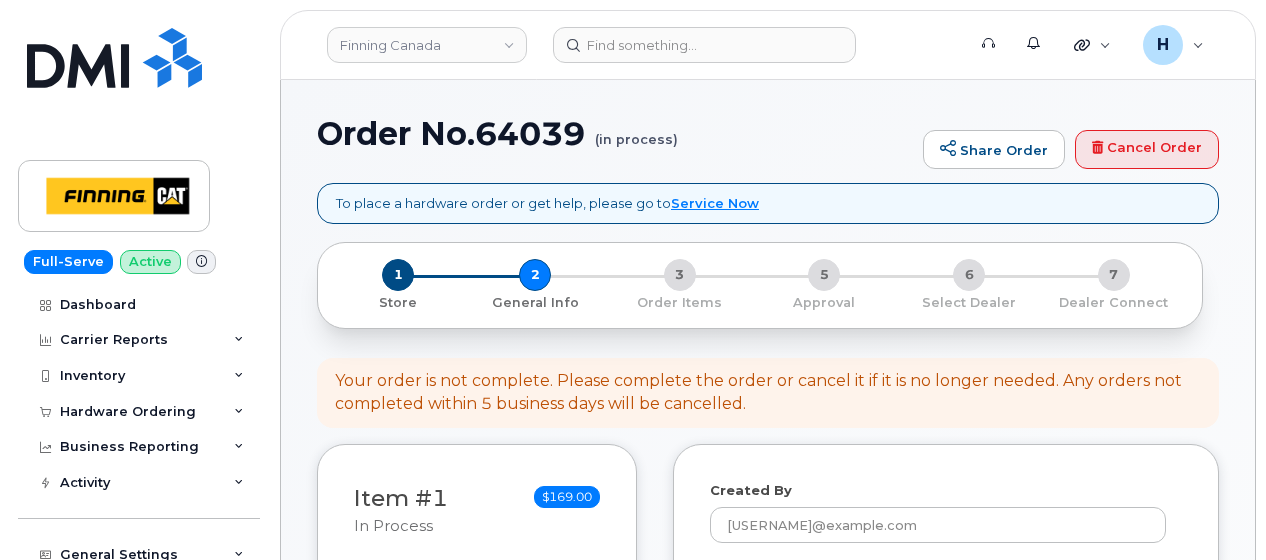 scroll, scrollTop: 100, scrollLeft: 0, axis: vertical 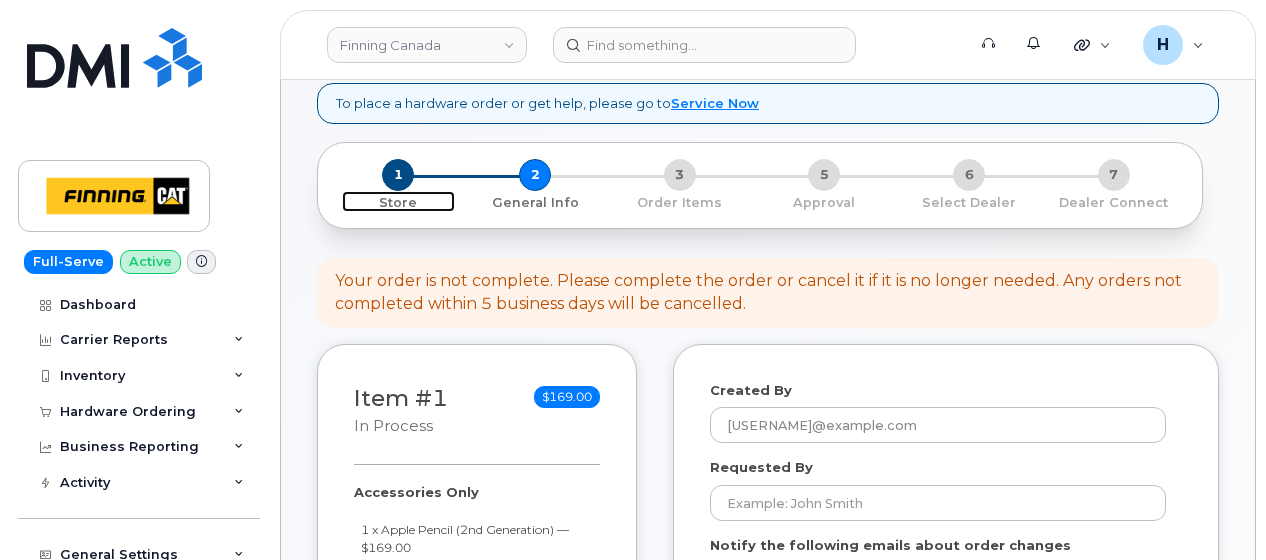 click on "1" at bounding box center [398, 175] 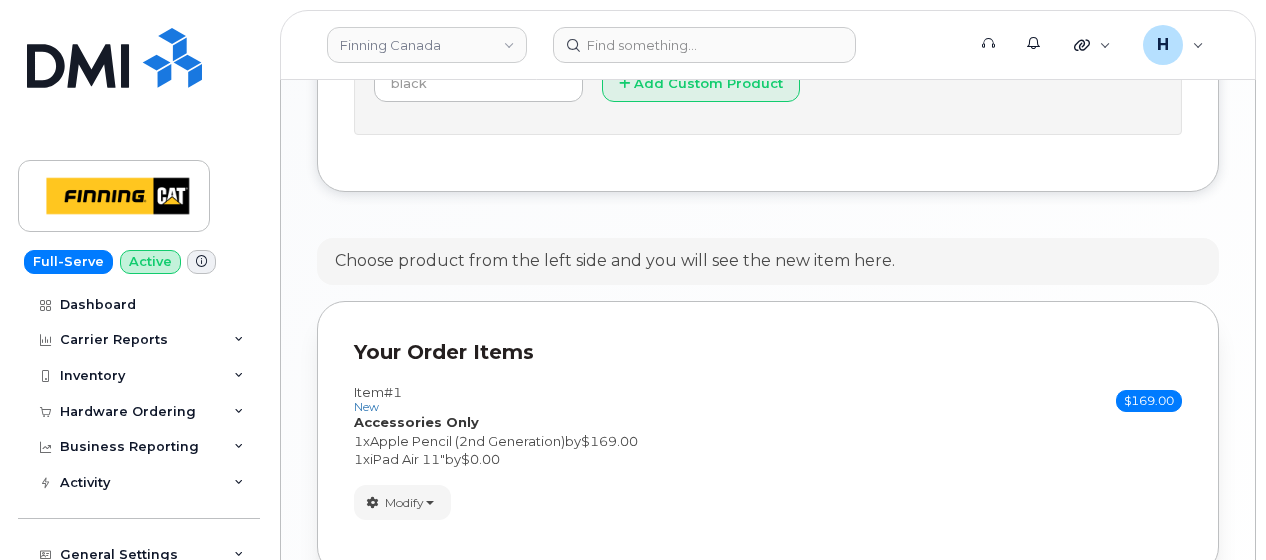 scroll, scrollTop: 1300, scrollLeft: 0, axis: vertical 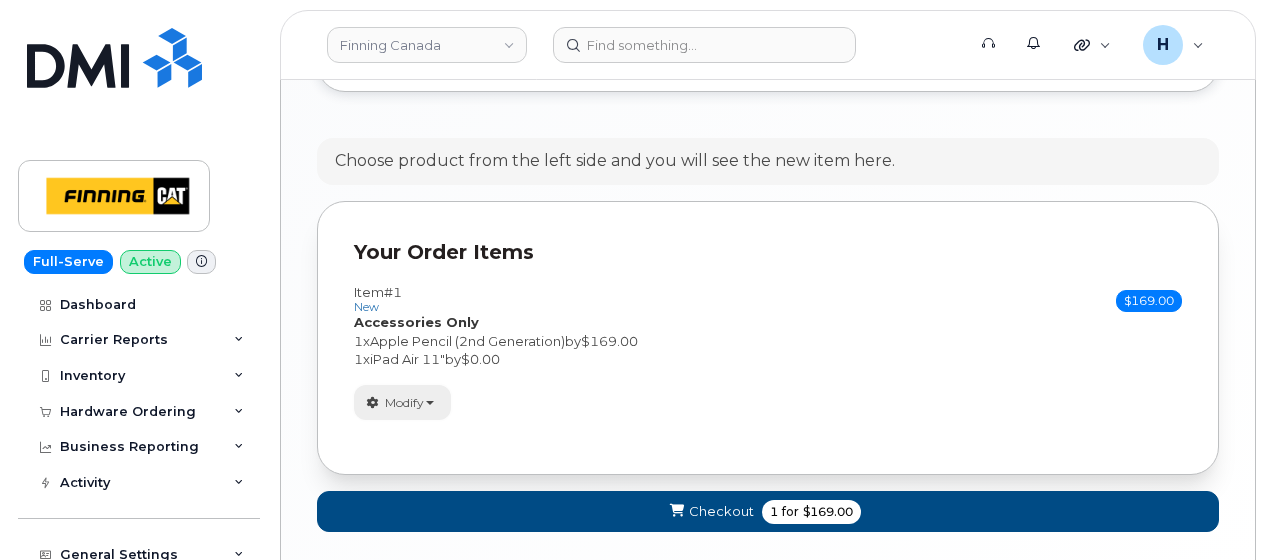 click on "Modify" at bounding box center [404, 403] 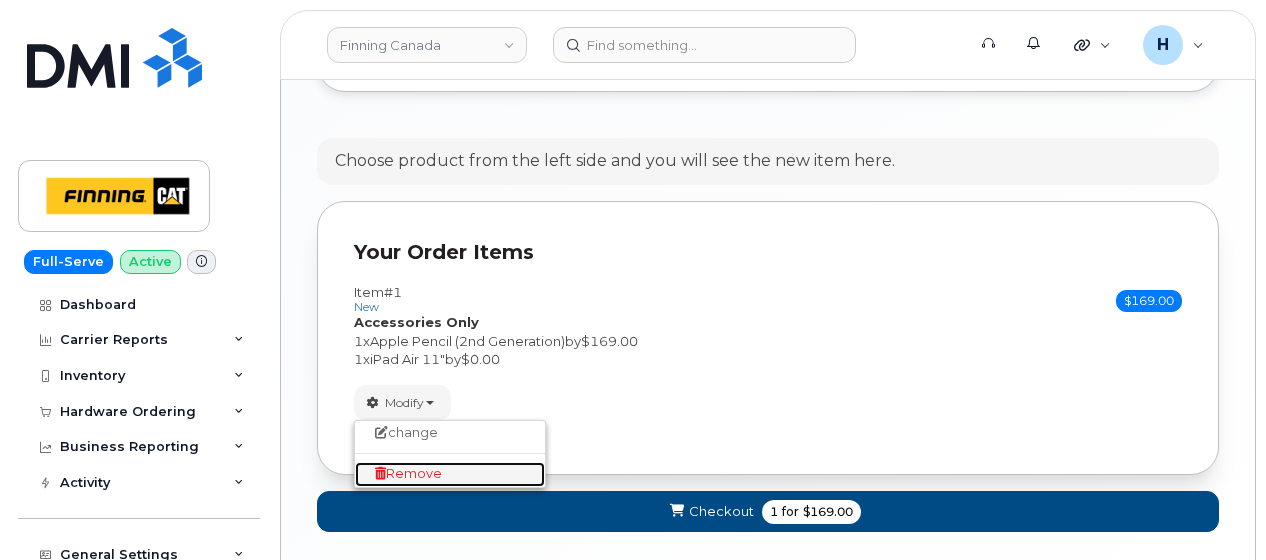 click on "Remove" at bounding box center (408, 473) 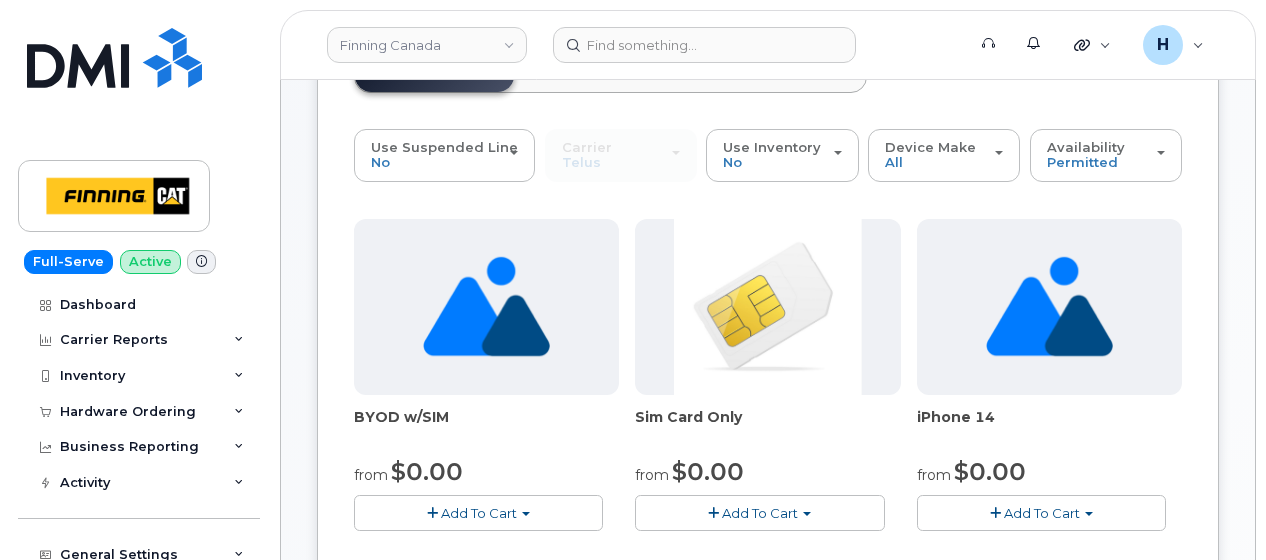 scroll, scrollTop: 0, scrollLeft: 0, axis: both 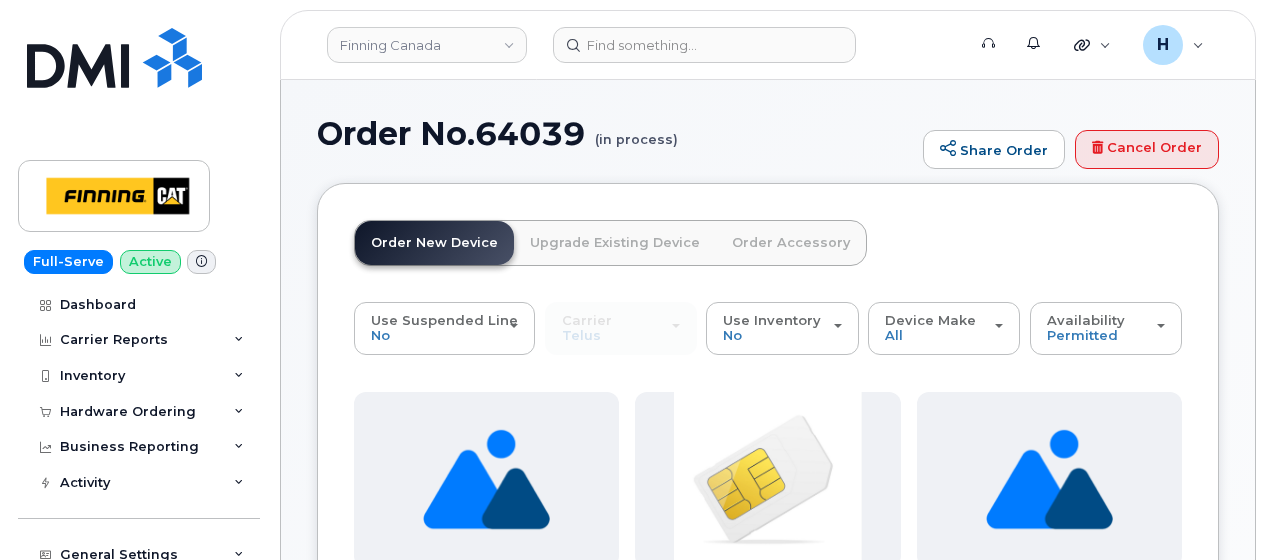 click on "Order Accessory" at bounding box center [791, 243] 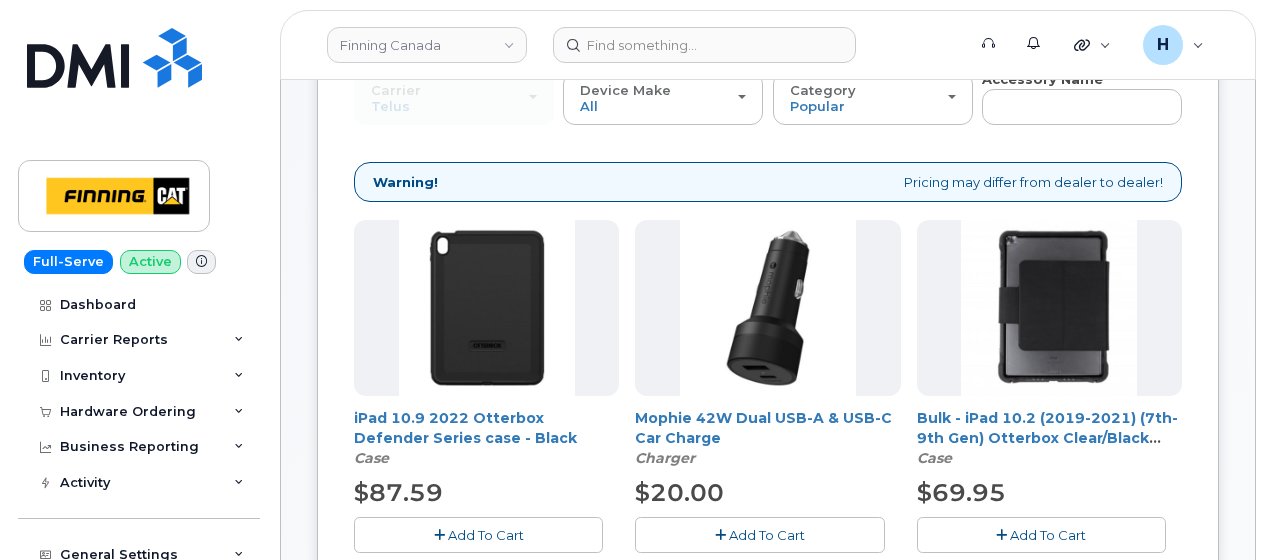 scroll, scrollTop: 34, scrollLeft: 0, axis: vertical 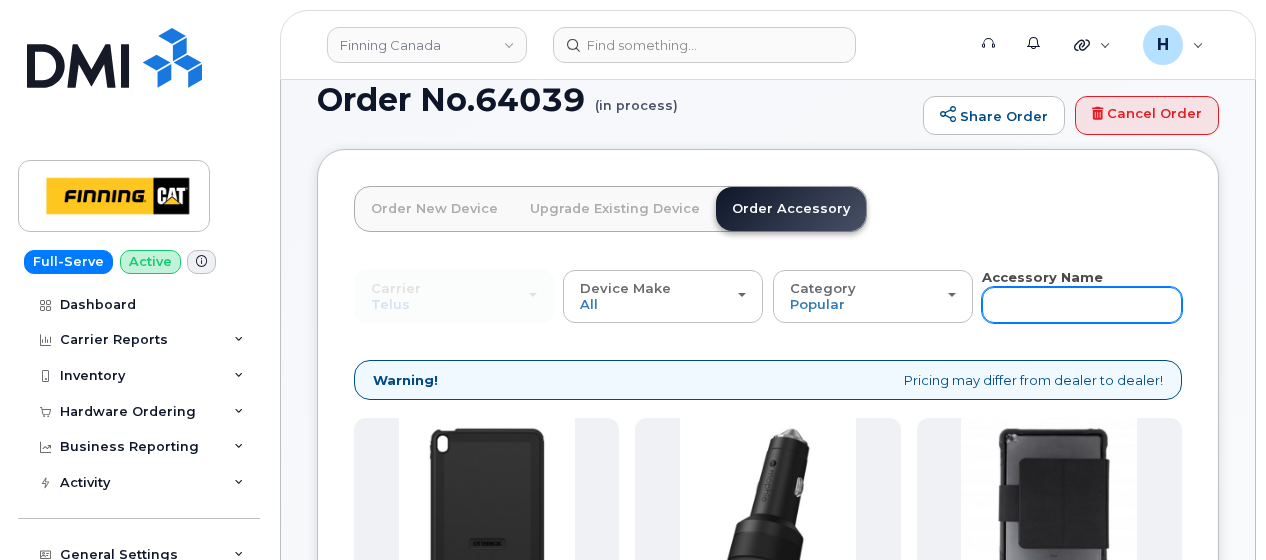 click at bounding box center (1082, 305) 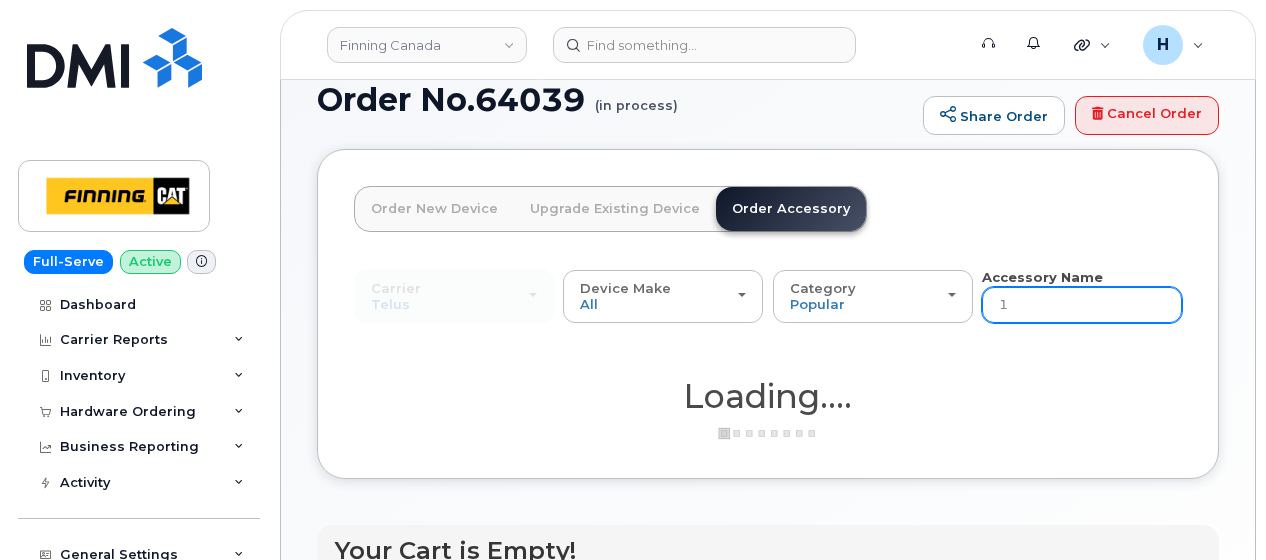 type on "15" 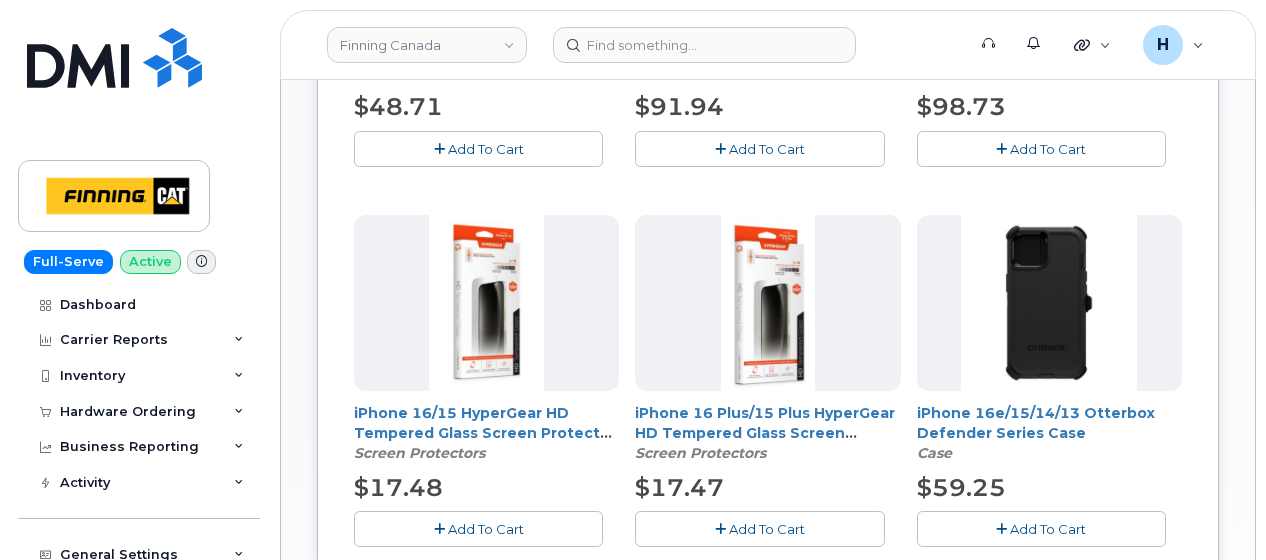 scroll, scrollTop: 734, scrollLeft: 0, axis: vertical 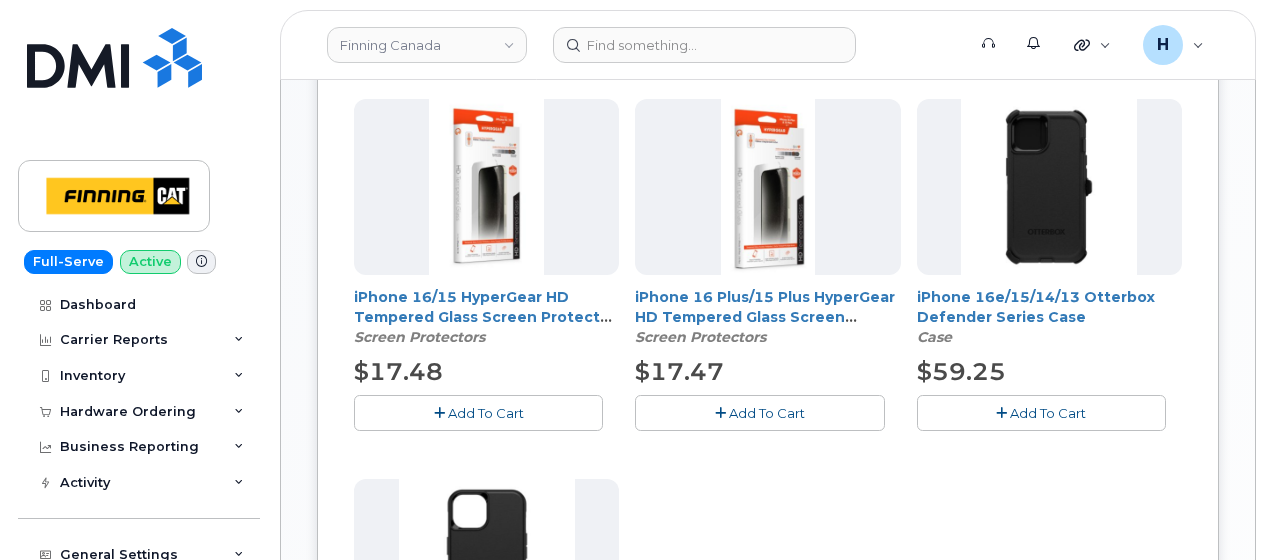 click on "Add To Cart" at bounding box center [759, 412] 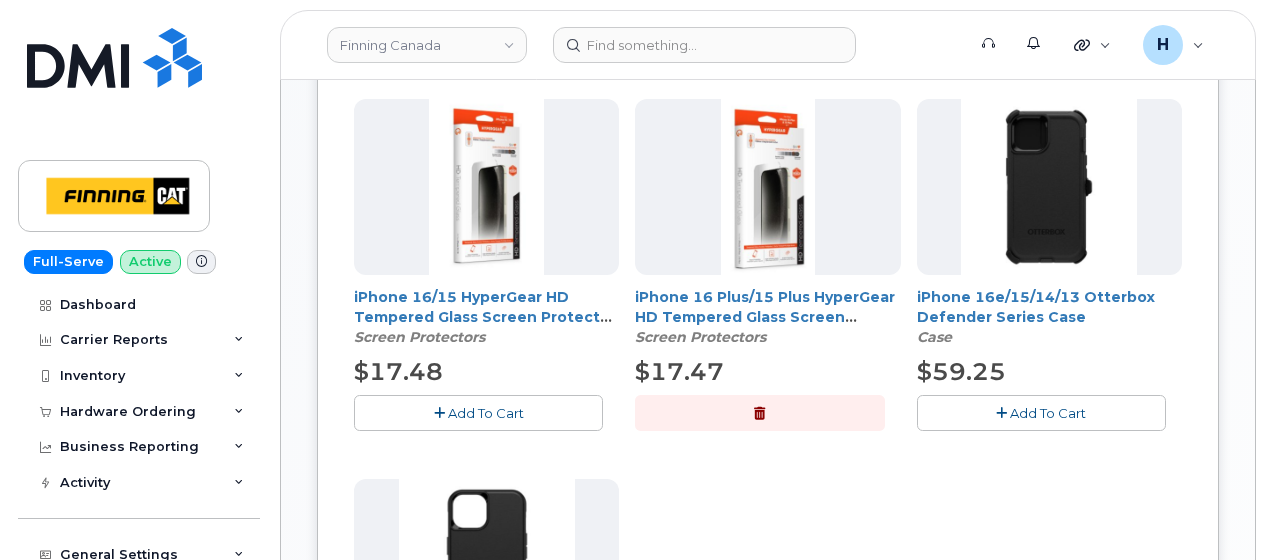 click on "Add To Cart" at bounding box center [478, 412] 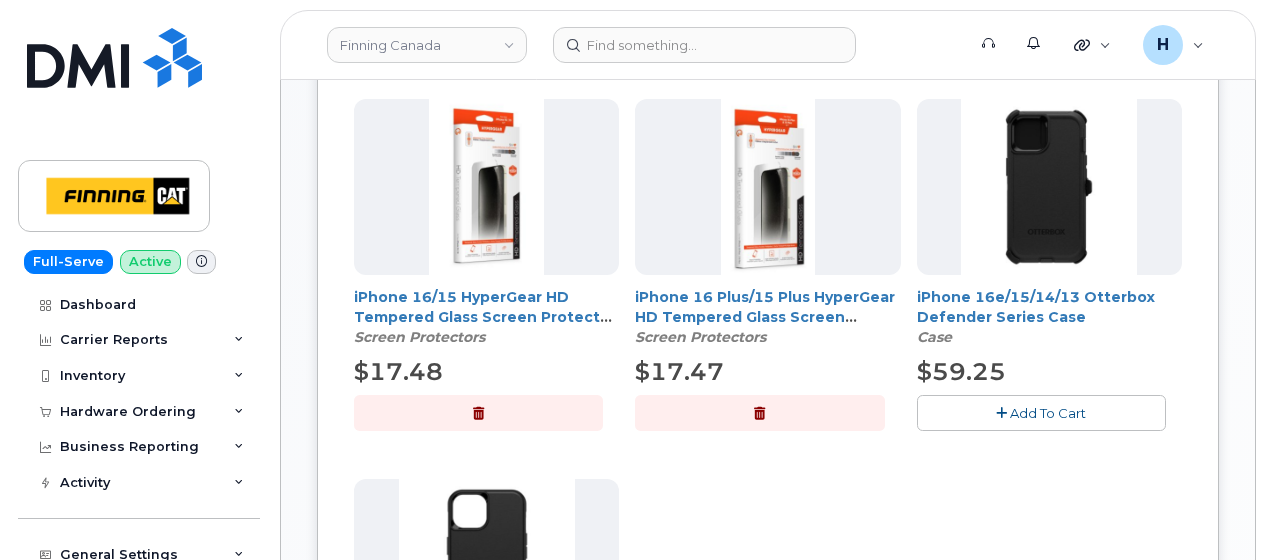 click at bounding box center (759, 413) 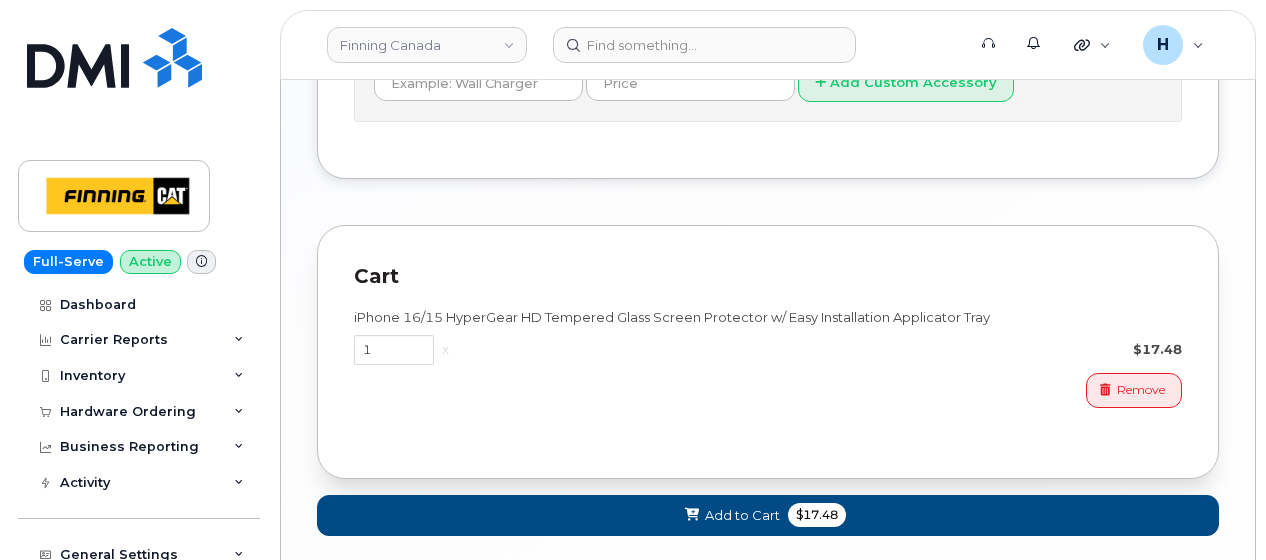scroll, scrollTop: 1634, scrollLeft: 0, axis: vertical 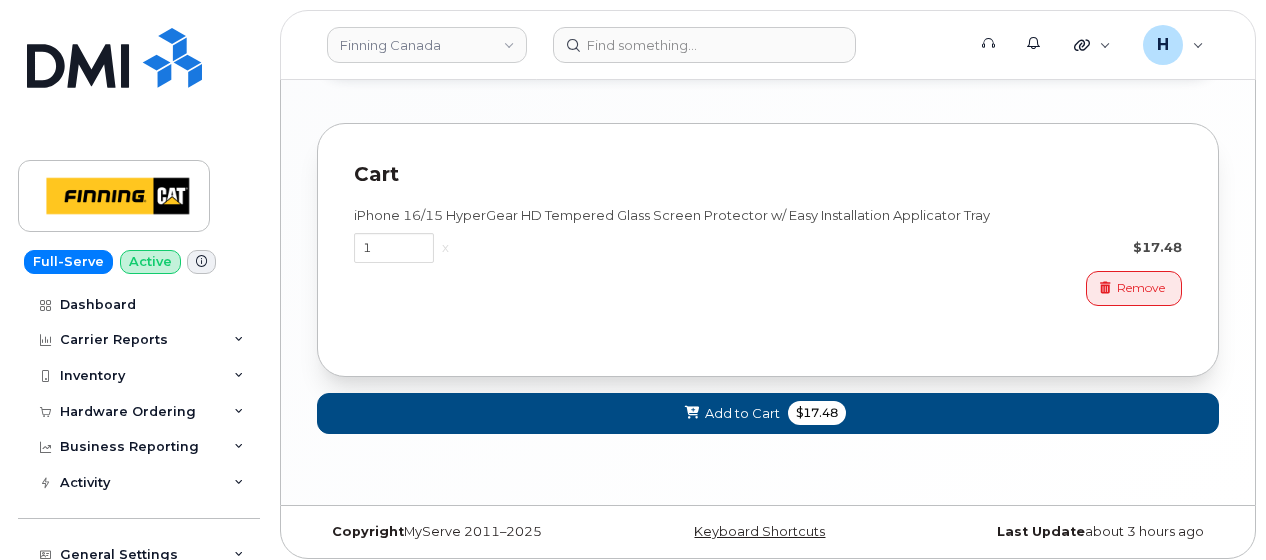 click on "Cart
active
suspended
Carrier
Device
Additional cost to upgrading the device
Selected device is Eligible for upgrade
Full Upgrade Eligibility Date
This user received a new device
Change Number
You can not change selected device for the existing item. Please, add new item instead.
Cart
ID
#undefined
Carrier
Unlocked
Accessories
iPhone 16/15 HyperGear HD Tempered Glass Screen Protector w/ Easy Installation Applicator Tray
1
x
$17.48
Remove
Change Inventory Device
Cart
iPhone 16/15 HyperGear HD Tempered Glass Screen Protector w/ Easy Installation Applicator Tray
1
x
$17.48
Remove
Add to Cart
$17.48
Carriers have limited orders to a maximum of 20 devices.   You have to do multiple orders of 20 devices." at bounding box center (768, 279) 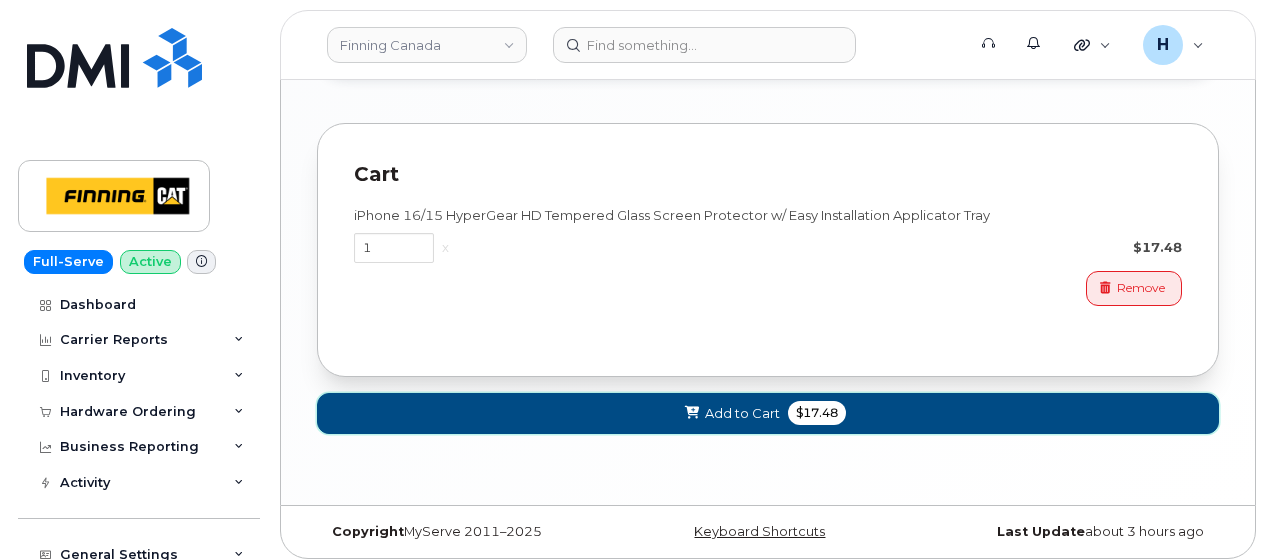click on "Add to Cart
$17.48" at bounding box center [768, 413] 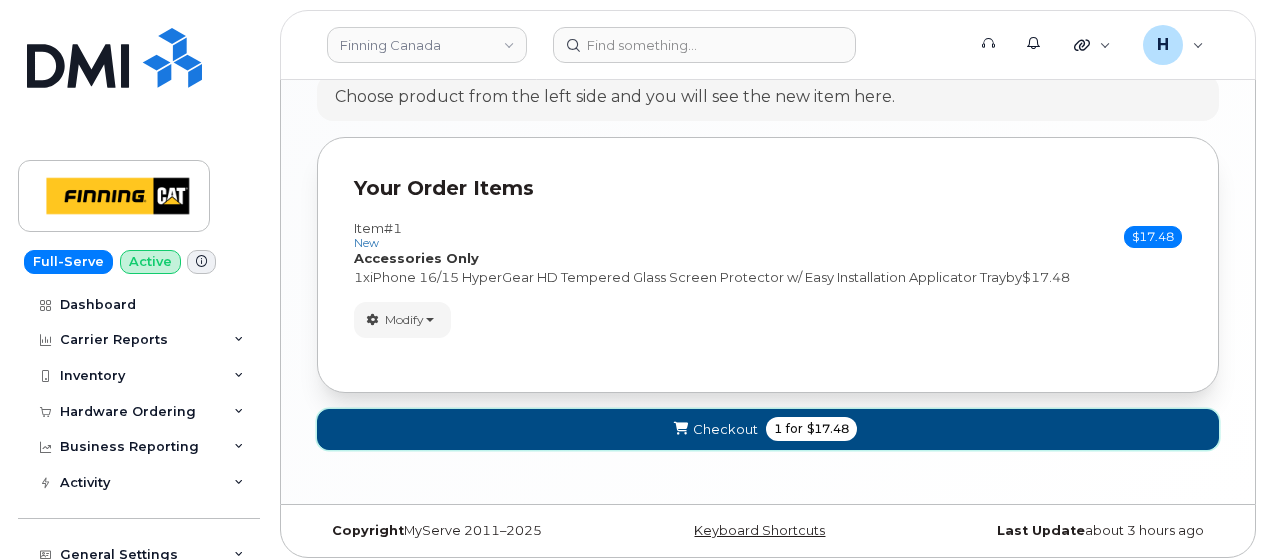 click on "Checkout" at bounding box center [725, 429] 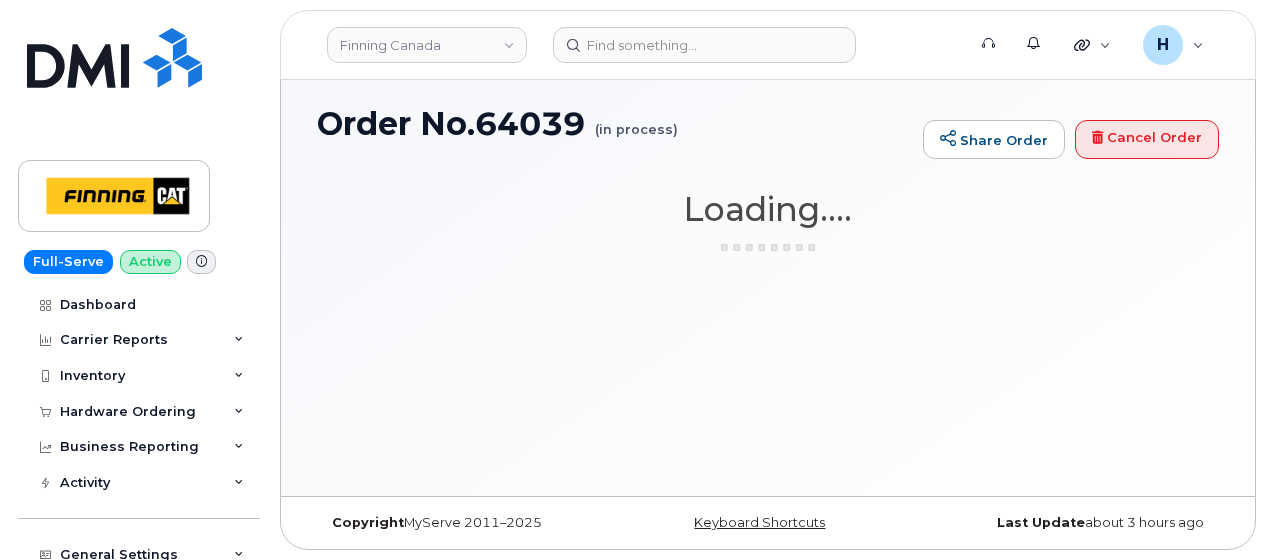 scroll, scrollTop: 9, scrollLeft: 0, axis: vertical 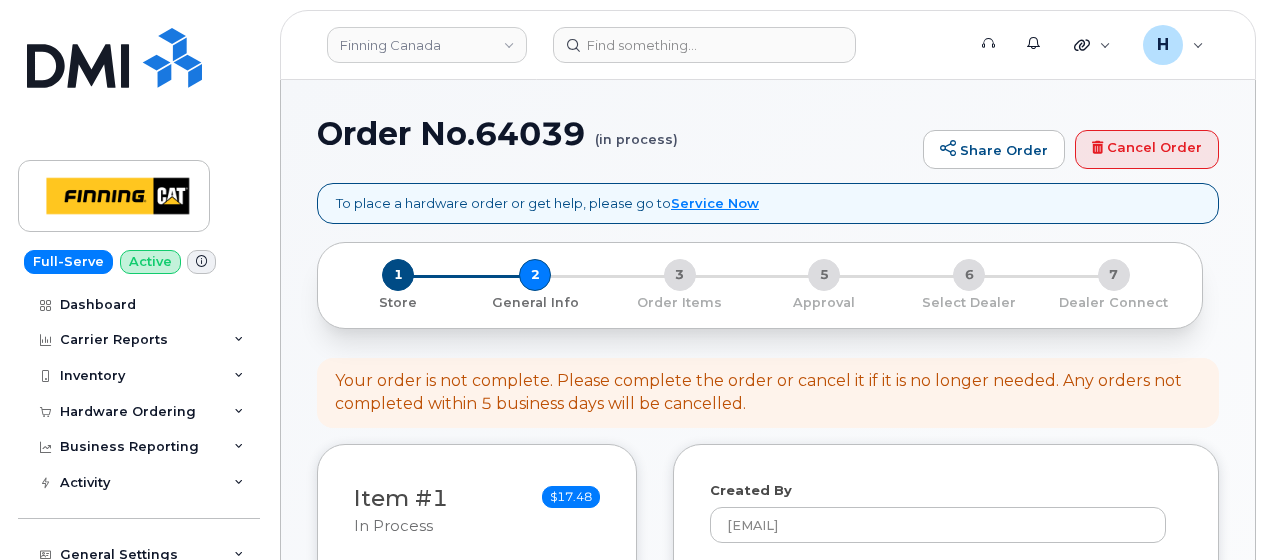 select 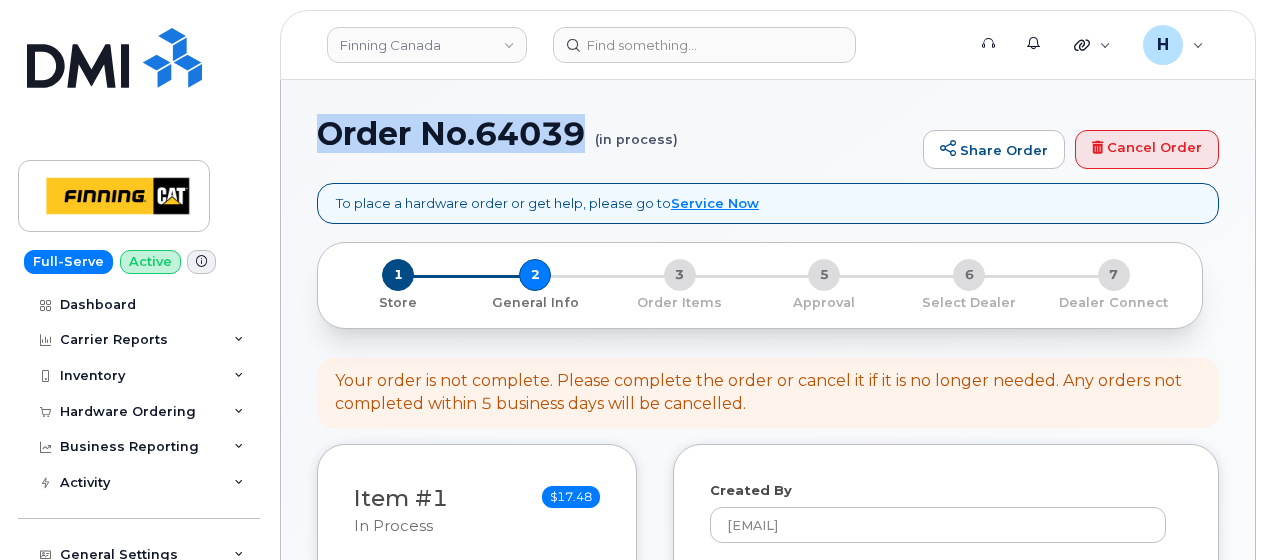 drag, startPoint x: 324, startPoint y: 142, endPoint x: 584, endPoint y: 142, distance: 260 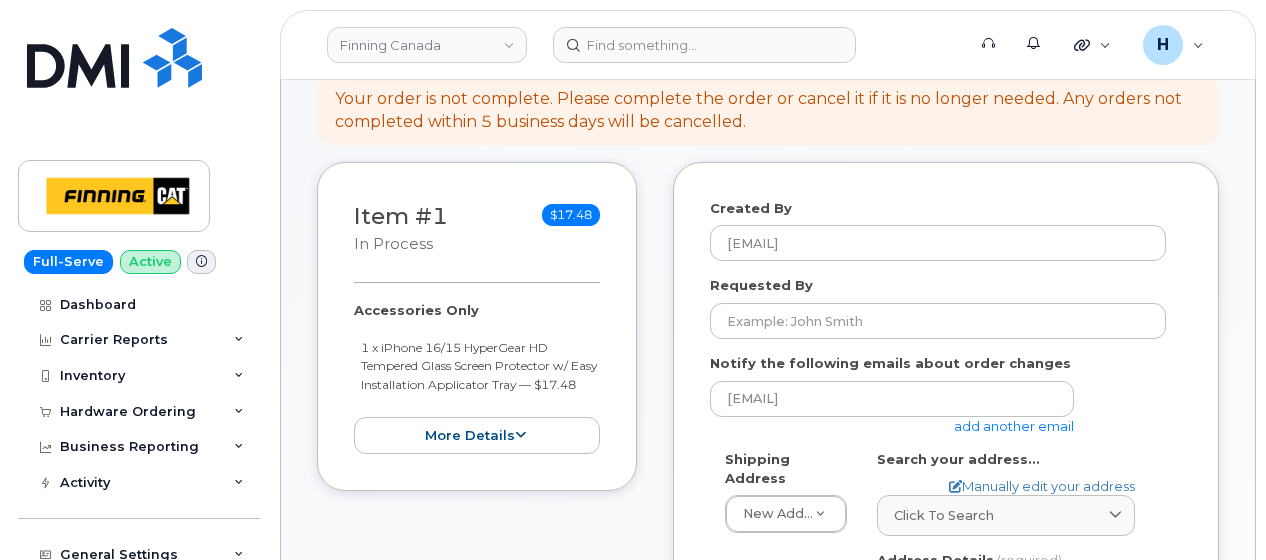 scroll, scrollTop: 300, scrollLeft: 0, axis: vertical 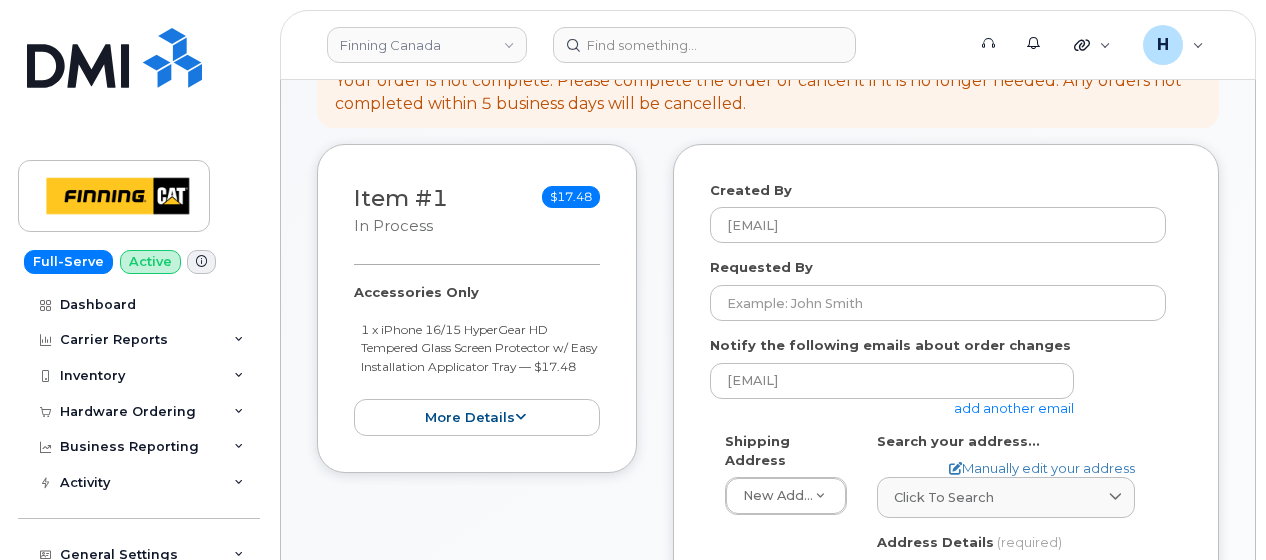 drag, startPoint x: 347, startPoint y: 298, endPoint x: 428, endPoint y: 384, distance: 118.13975 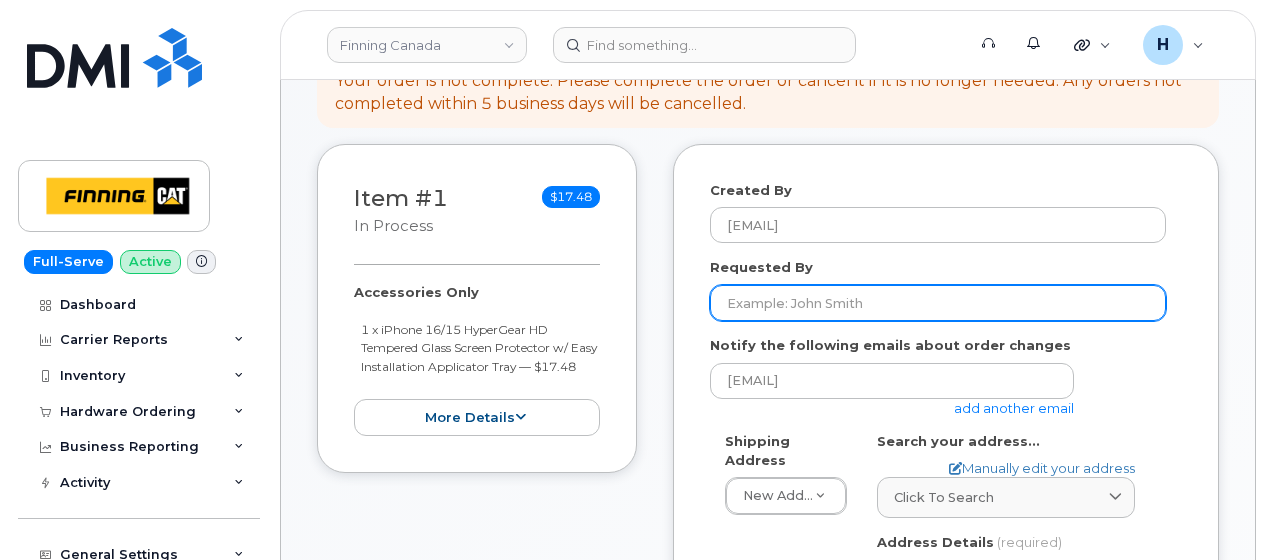 click on "Requested By" at bounding box center (938, 303) 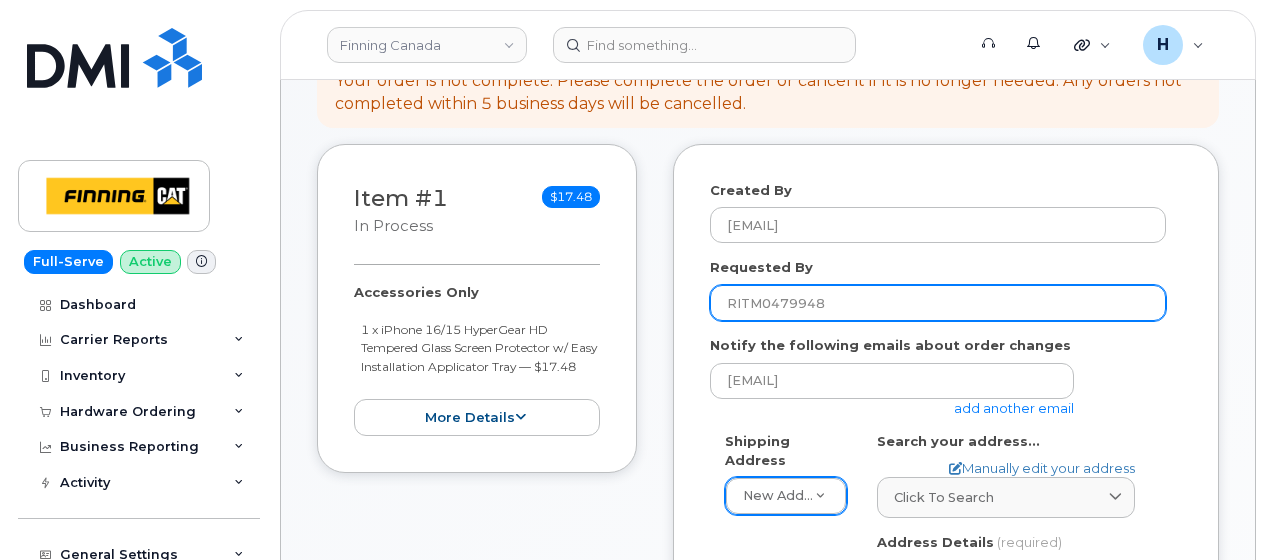 type on "RITM0479948" 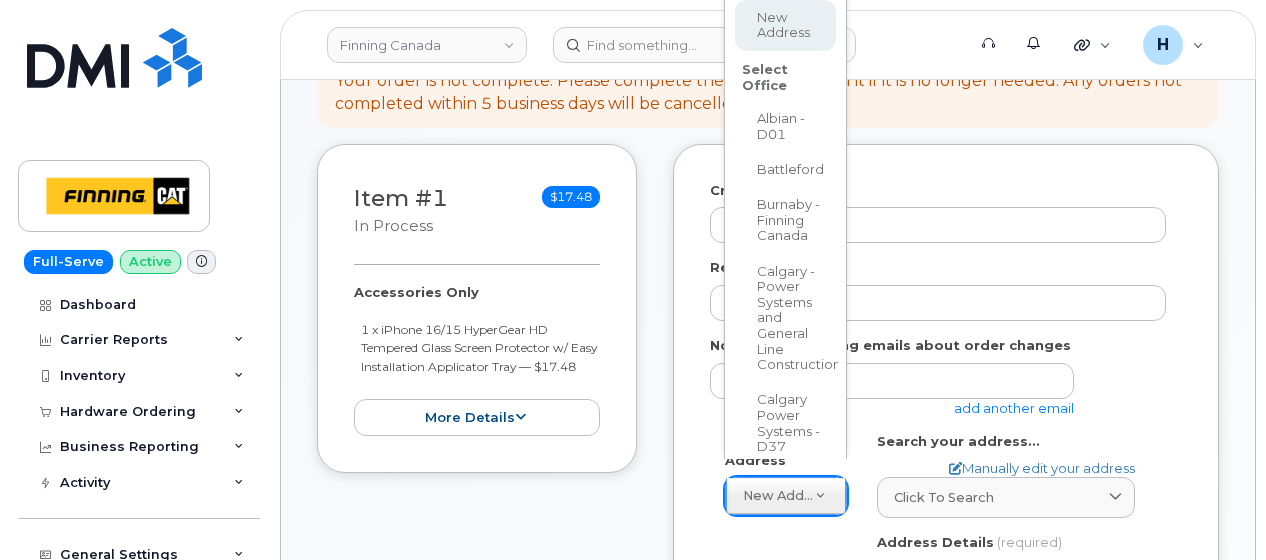 scroll, scrollTop: 214, scrollLeft: 0, axis: vertical 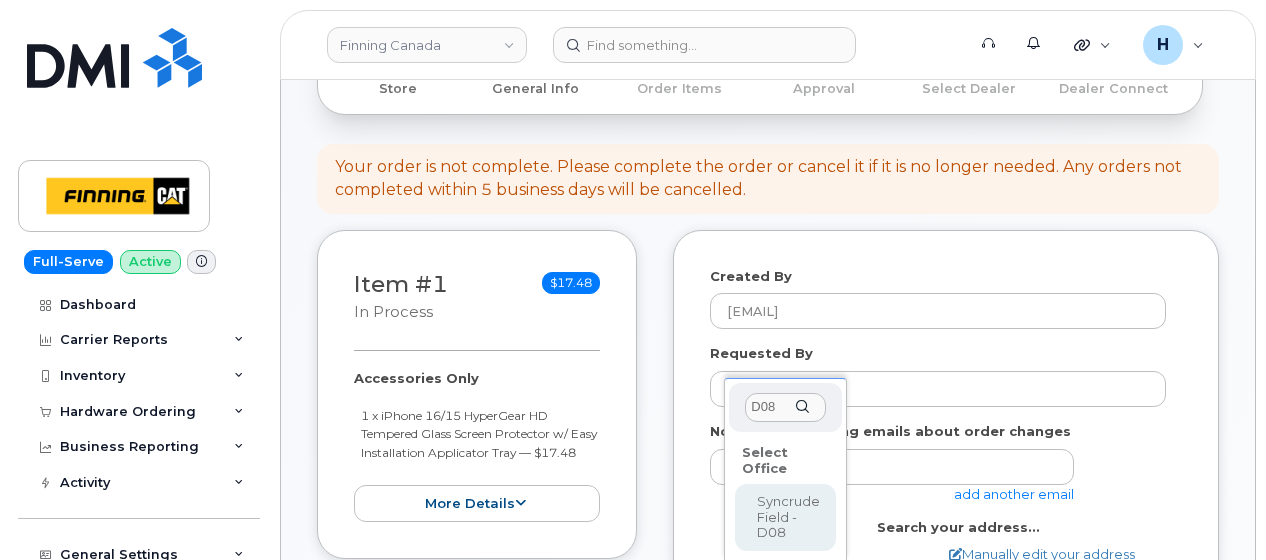 type on "D08" 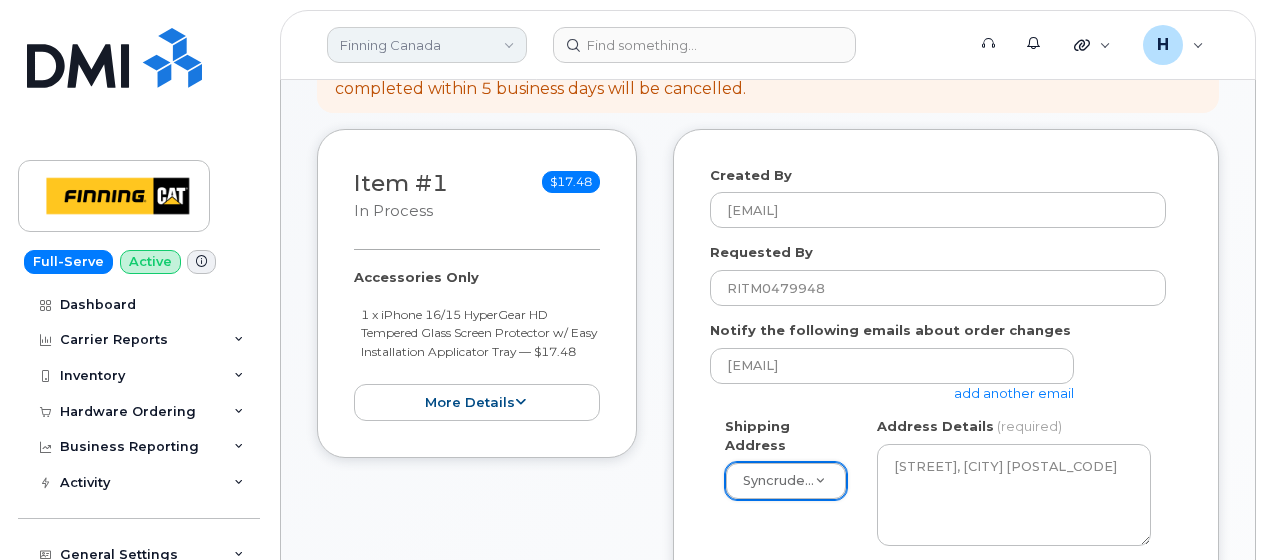 scroll, scrollTop: 414, scrollLeft: 0, axis: vertical 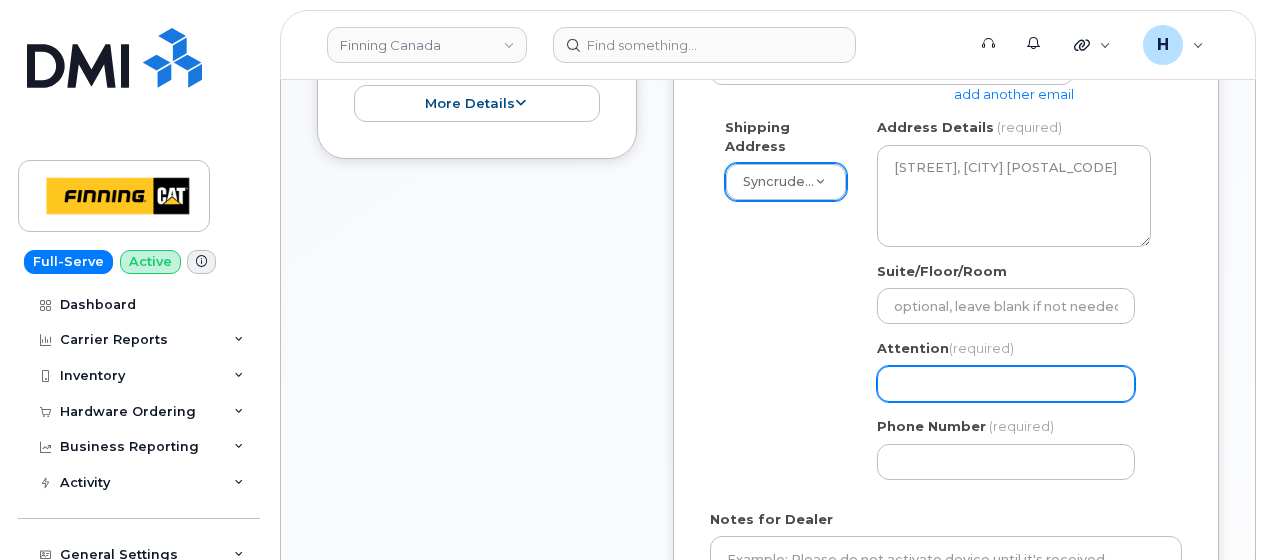 click on "Attention
(required)" at bounding box center [1006, 384] 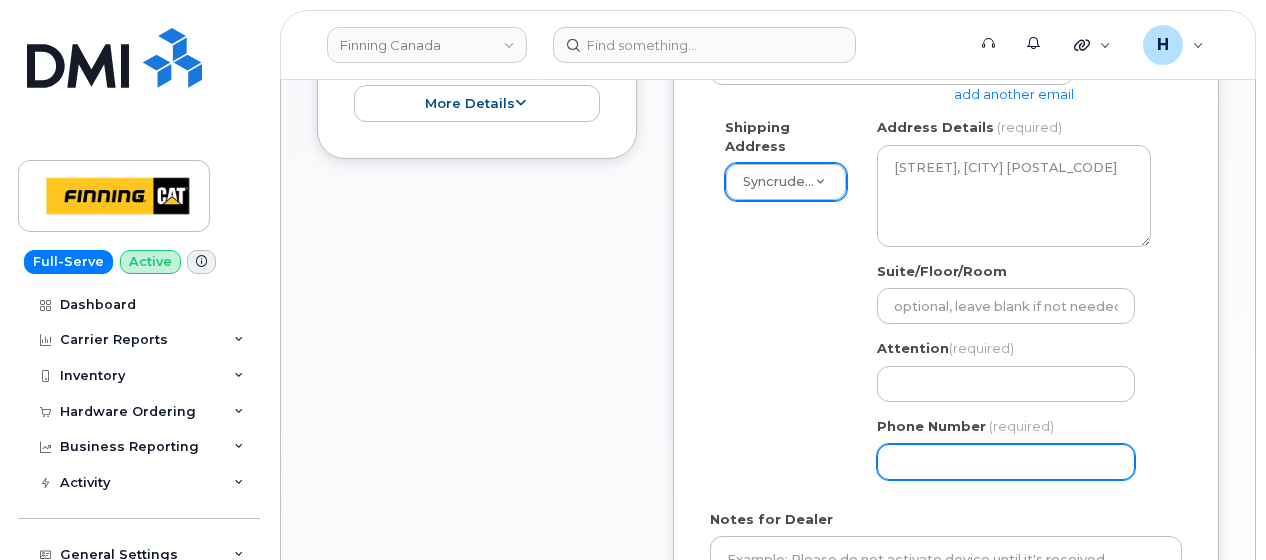 click on "Phone Number" at bounding box center [1006, 462] 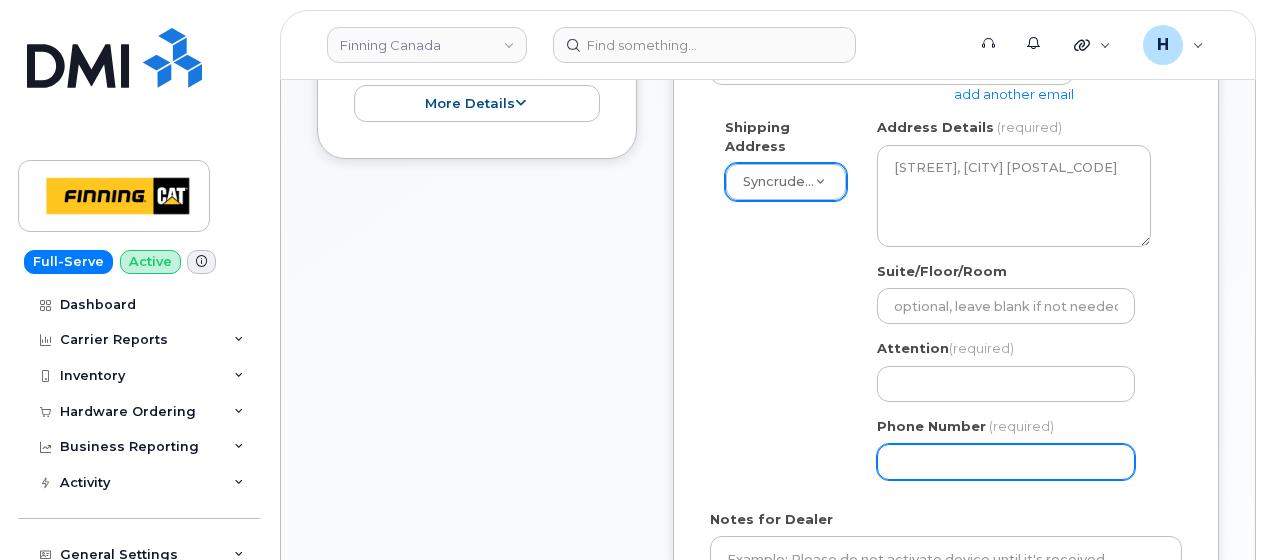 type on "780790201" 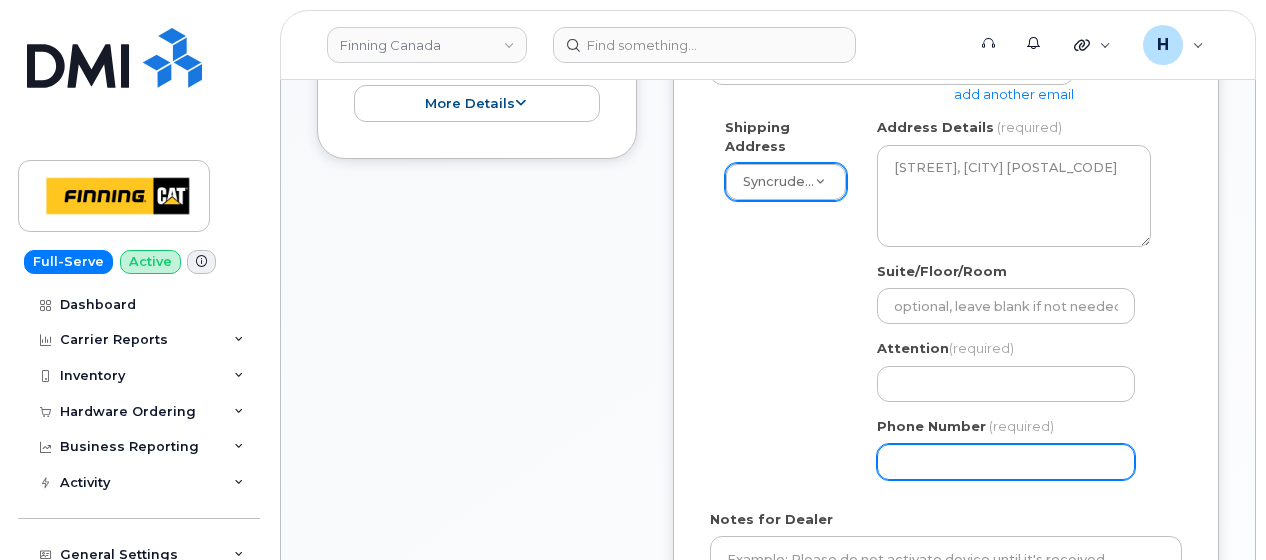 type on "7807902010" 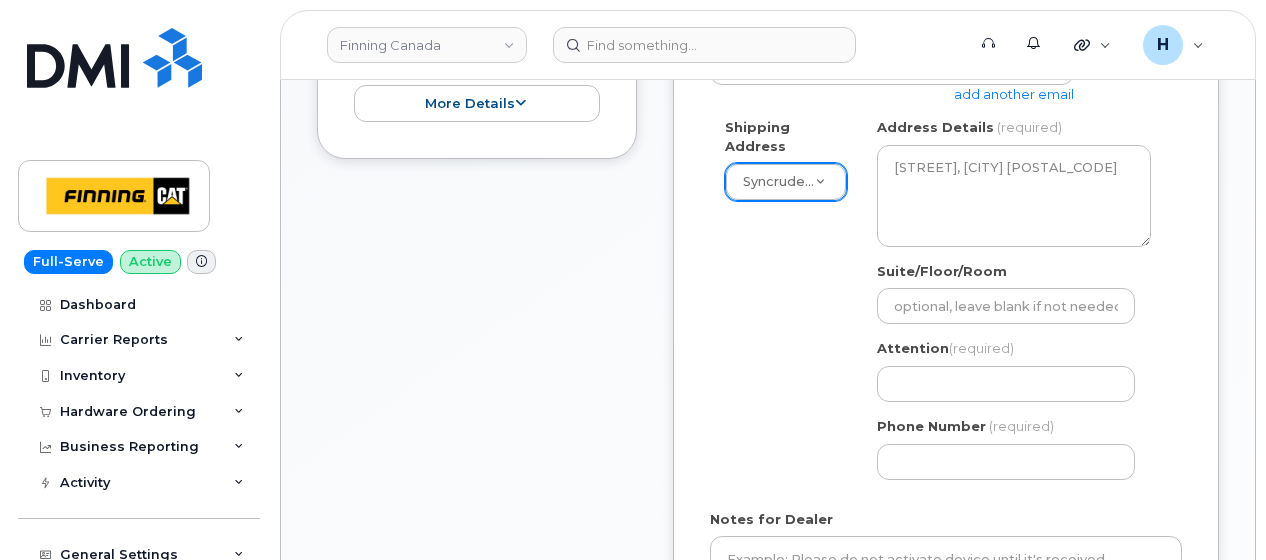 click on "Attention
(required)" at bounding box center (1014, 370) 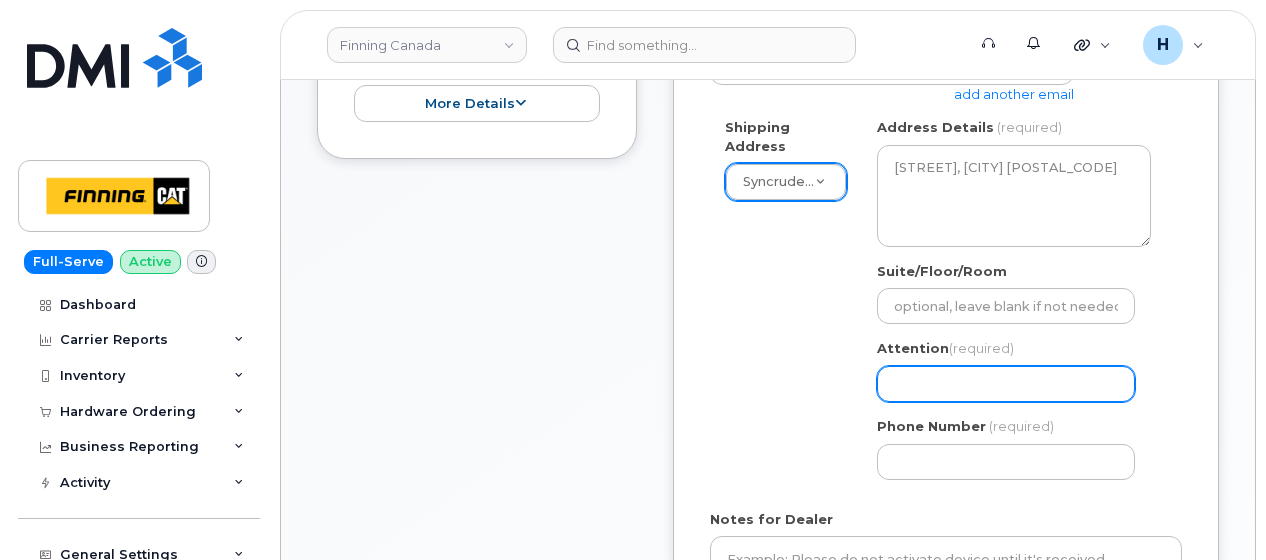 click on "Attention
(required)" at bounding box center (1006, 384) 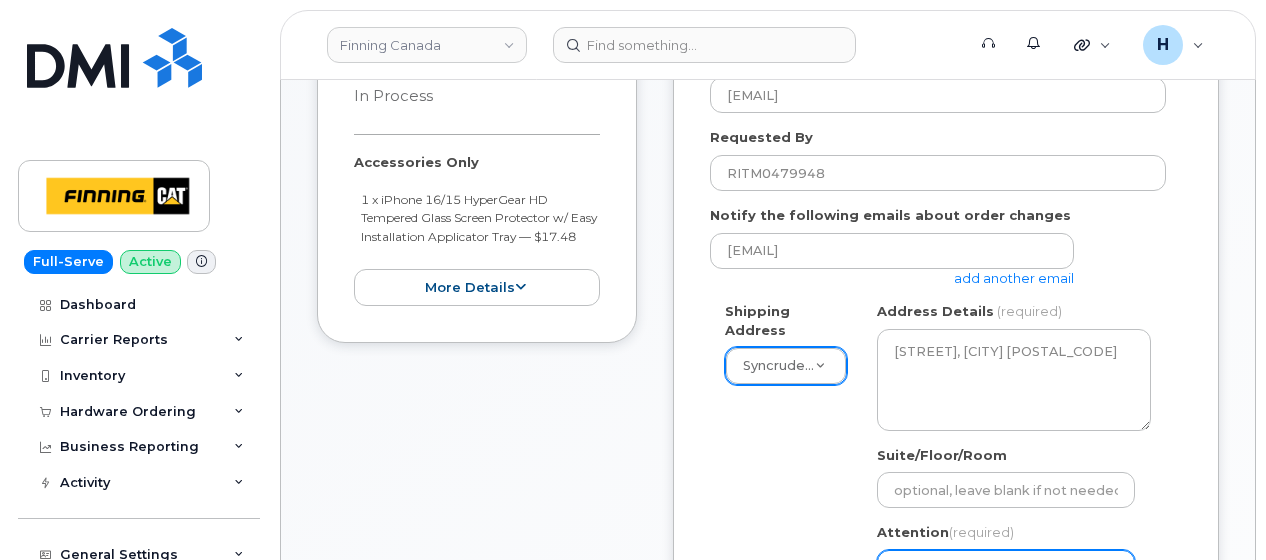 scroll, scrollTop: 314, scrollLeft: 0, axis: vertical 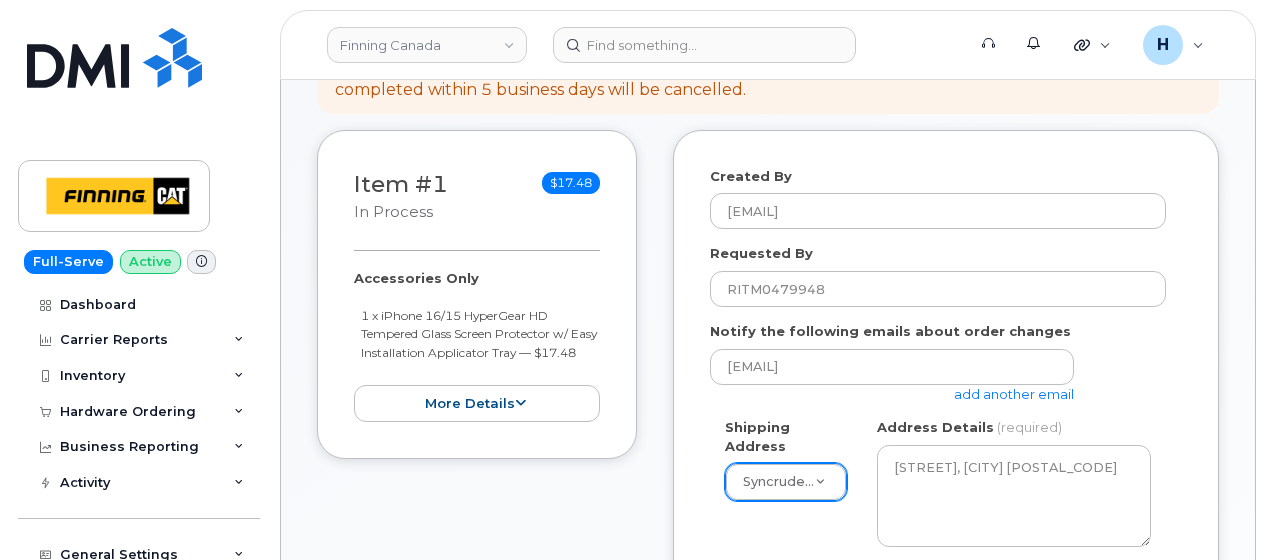 type on "Ryan Fuchko" 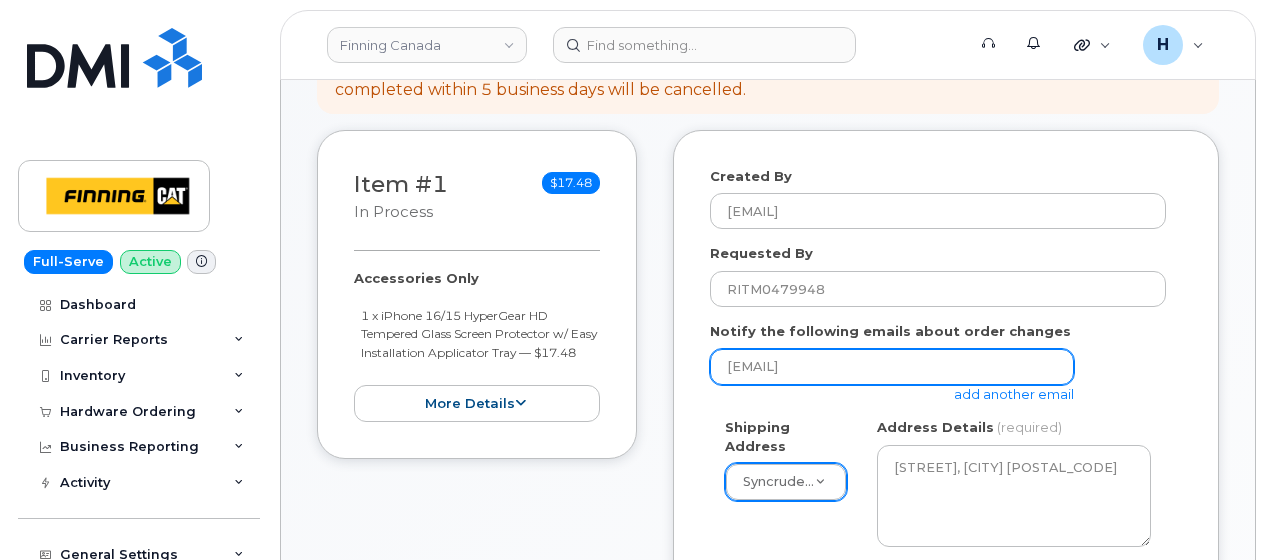 copy on "Accessories Only
1 x iPhone 16/15 HyperGear HD Tempered Glass Screen Protector w/ Easy Installation Applicator Tray
—
$17.48" 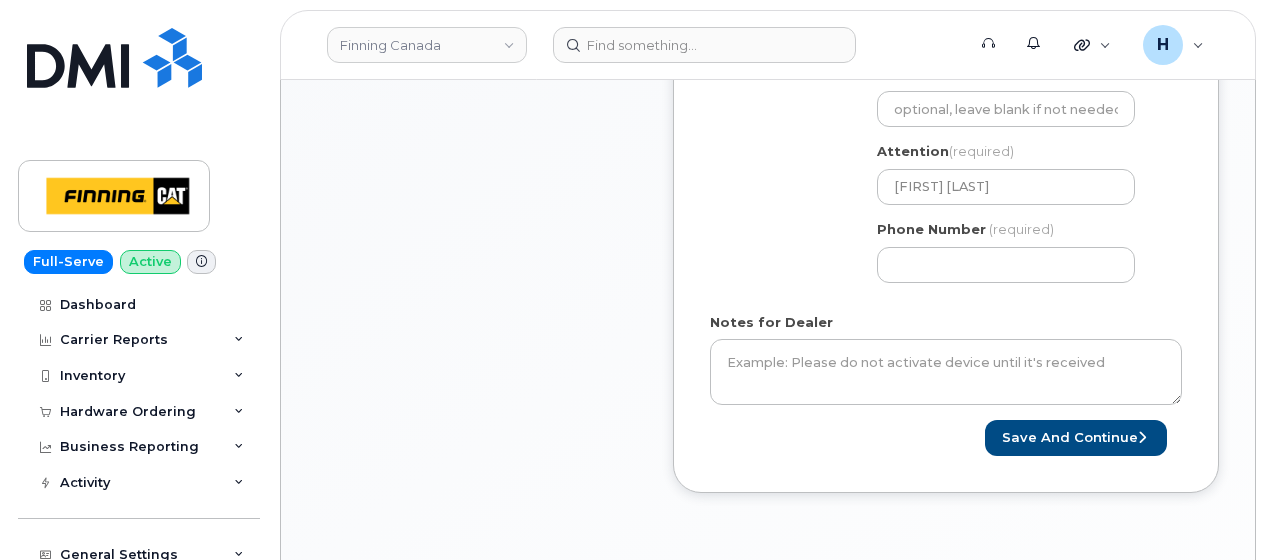scroll, scrollTop: 914, scrollLeft: 0, axis: vertical 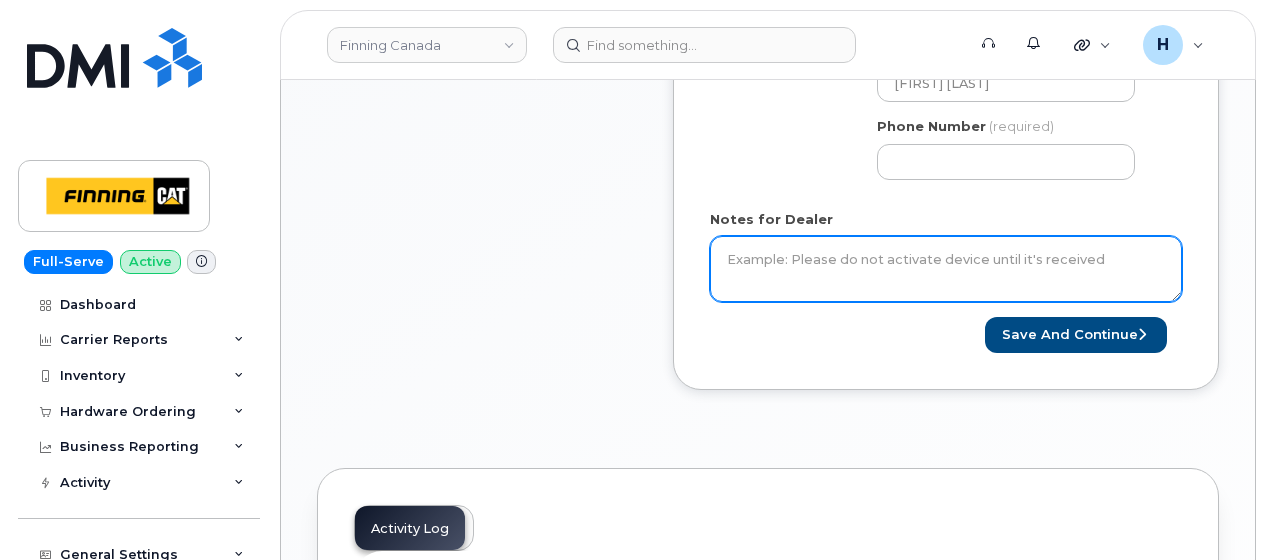 click on "Notes for Dealer" at bounding box center (946, 269) 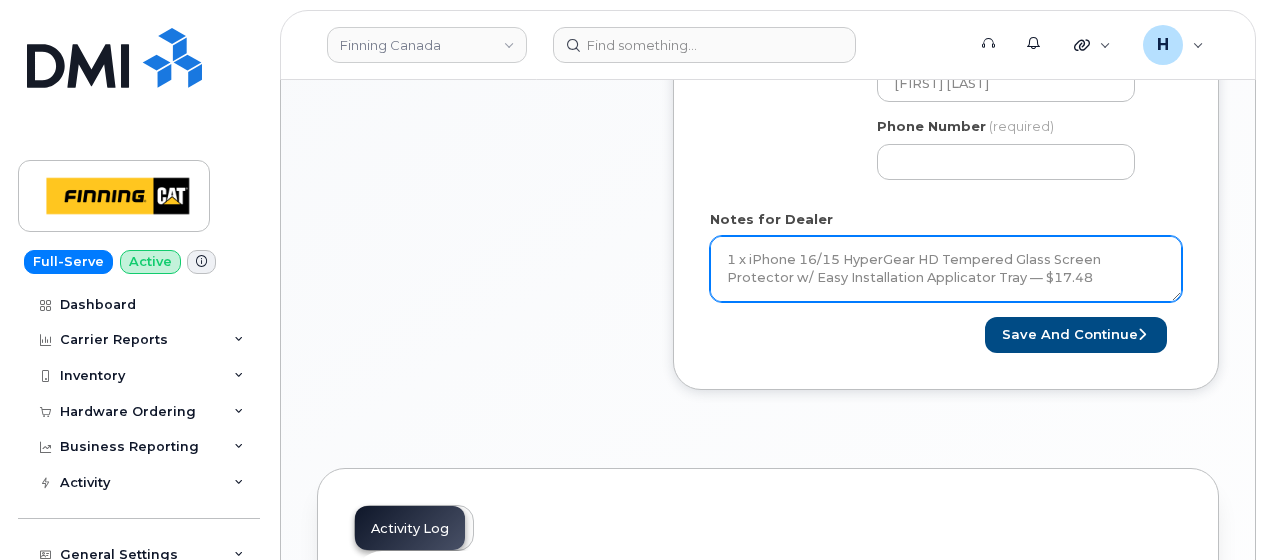 scroll, scrollTop: 58, scrollLeft: 0, axis: vertical 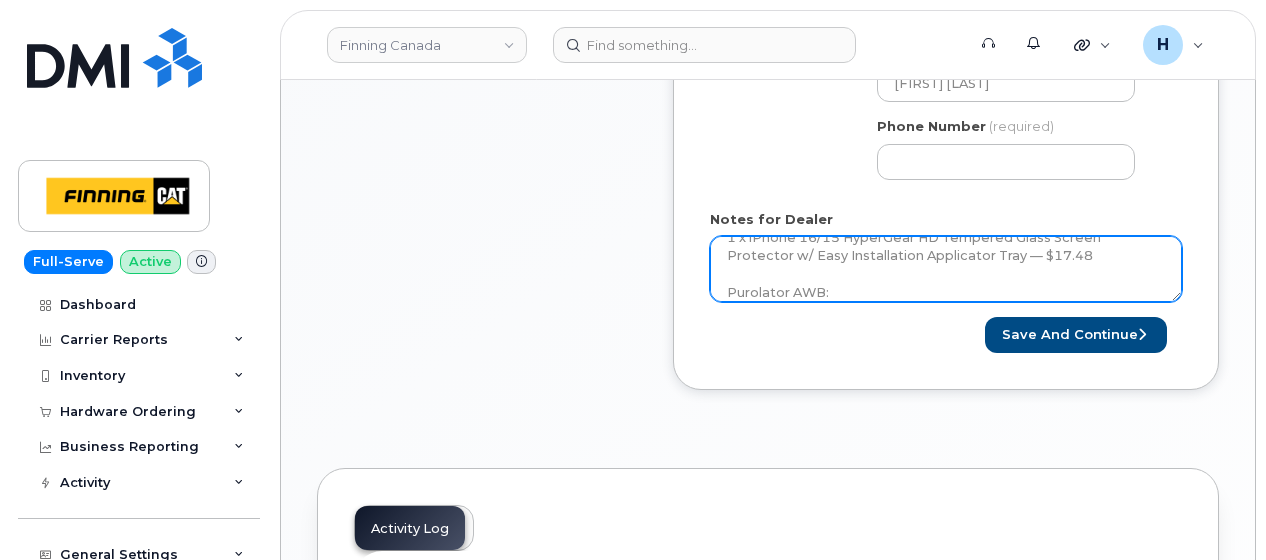 type on "Accessories Only
1 x iPhone 16/15 HyperGear HD Tempered Glass Screen Protector w/ Easy Installation Applicator Tray — $17.48
Purolator AWB:" 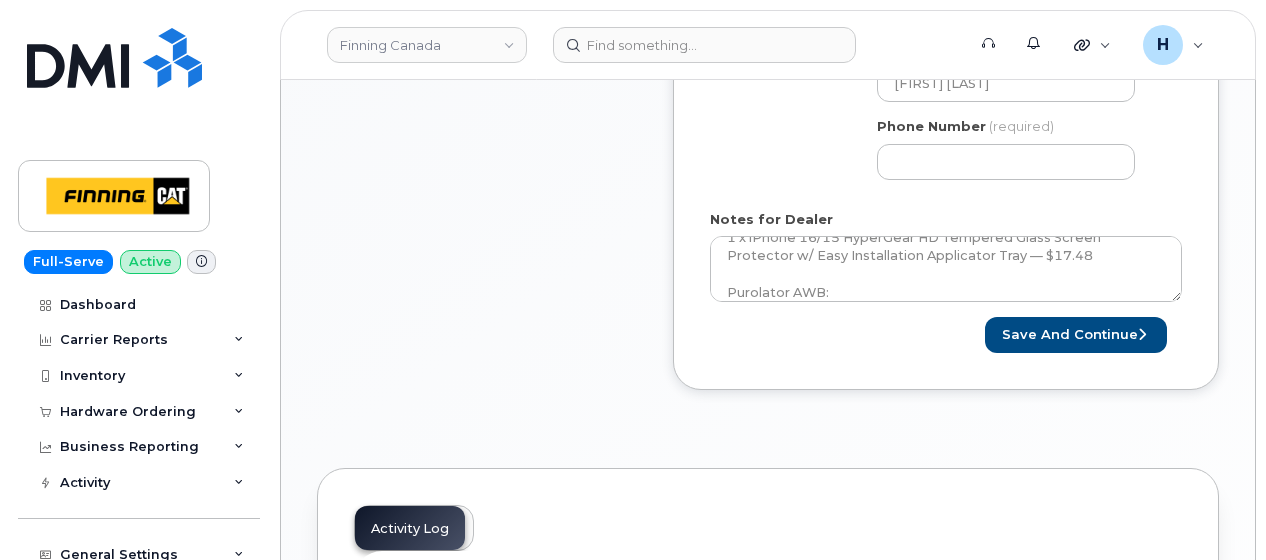click on "Save and Continue" at bounding box center (1064, 335) 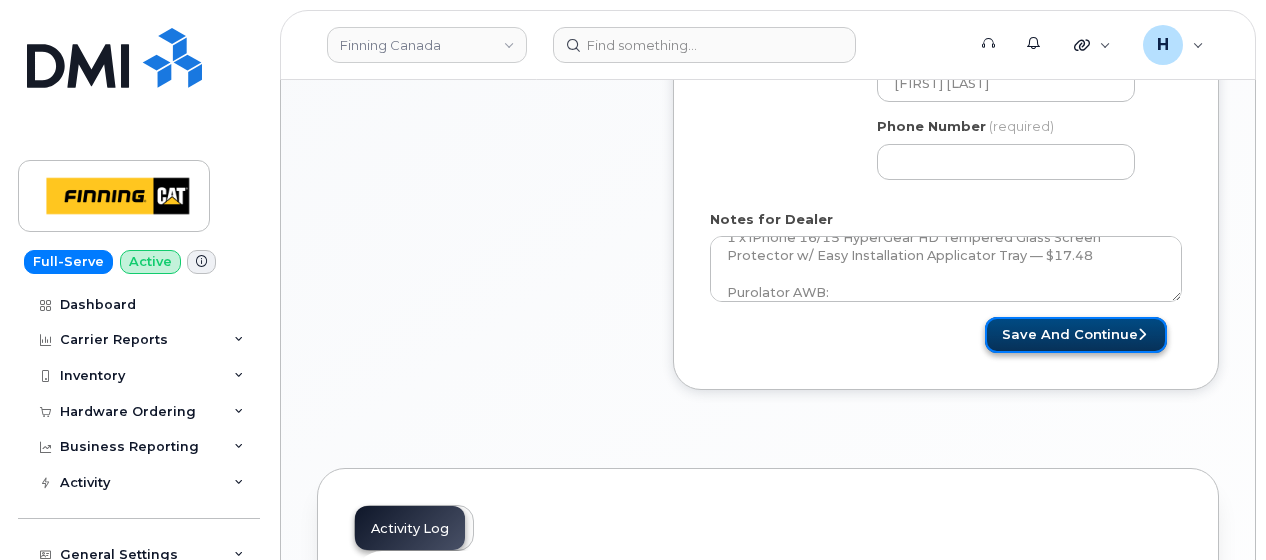click on "Save and Continue" at bounding box center [1076, 335] 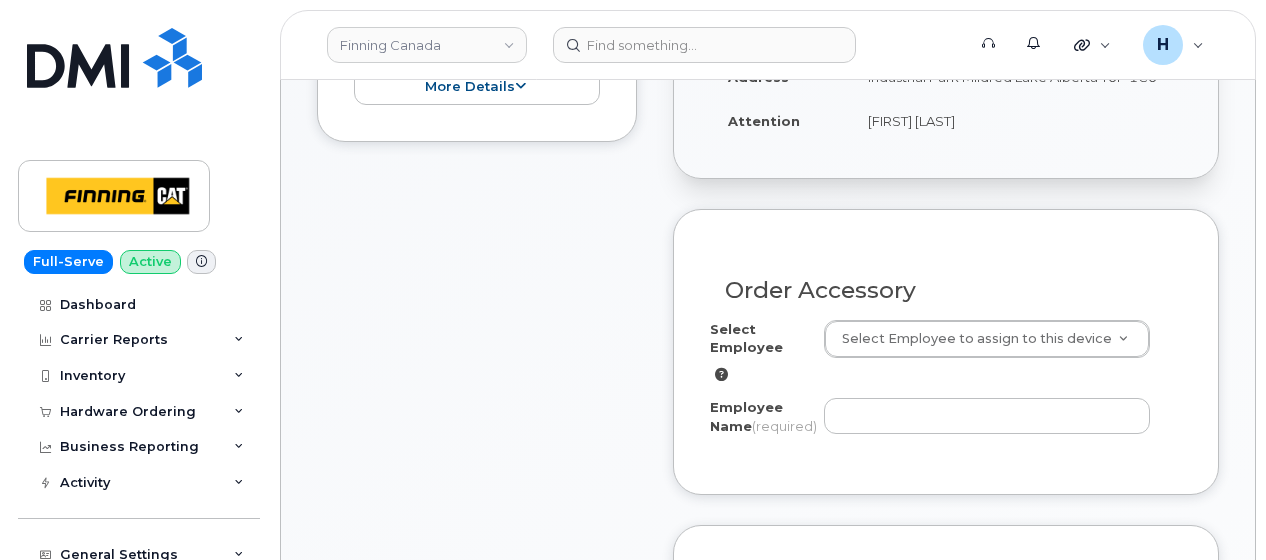 scroll, scrollTop: 600, scrollLeft: 0, axis: vertical 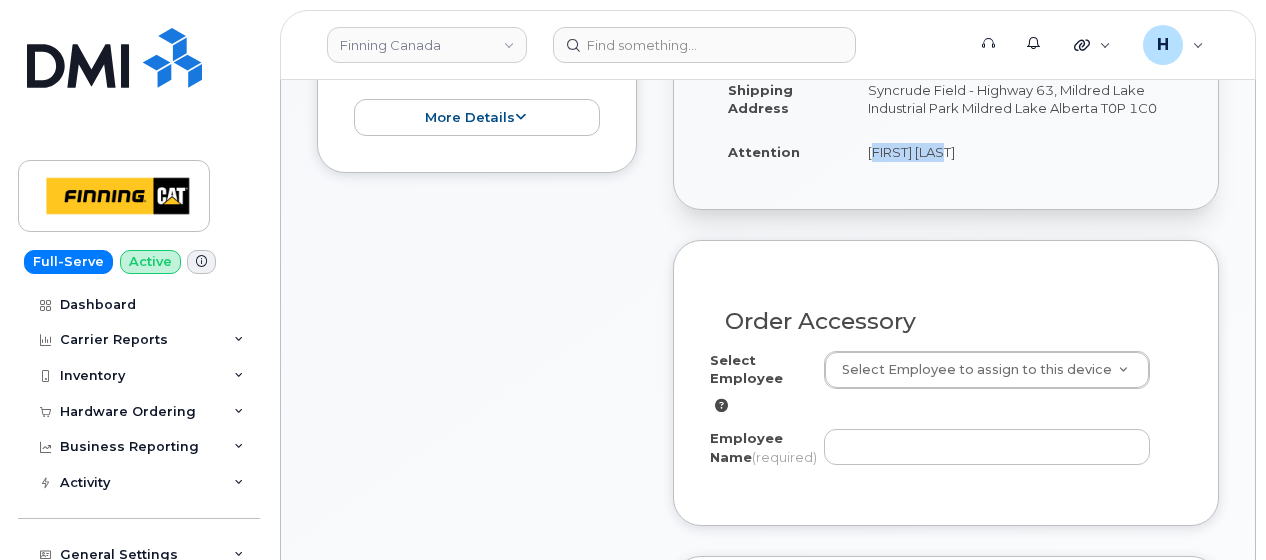 drag, startPoint x: 860, startPoint y: 158, endPoint x: 966, endPoint y: 159, distance: 106.004715 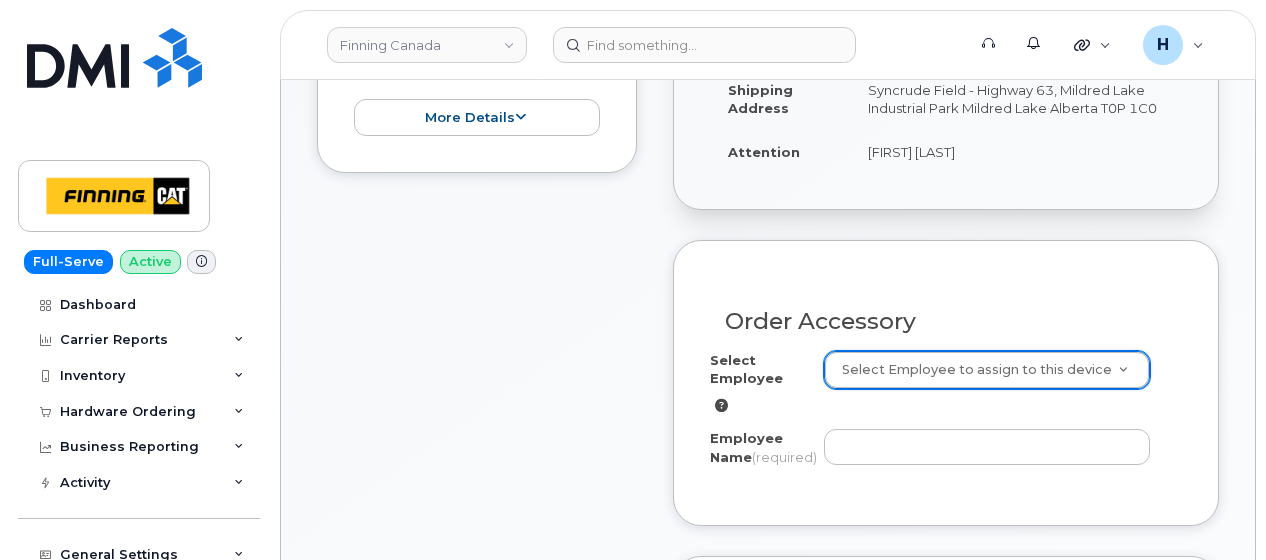 scroll, scrollTop: 700, scrollLeft: 0, axis: vertical 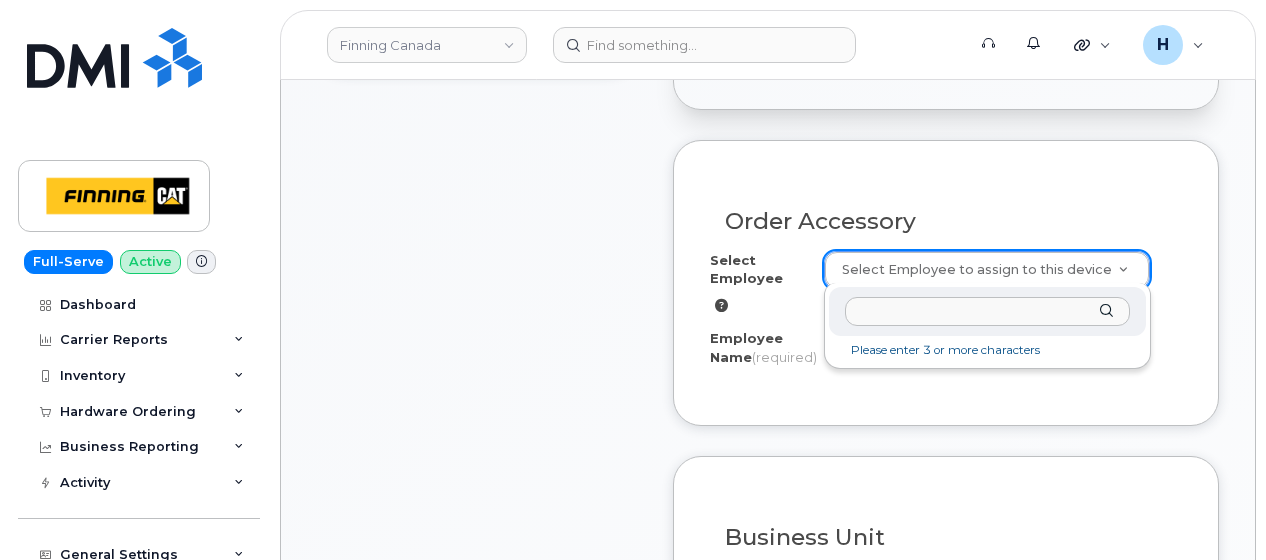 paste on "[FIRST] [LAST]" 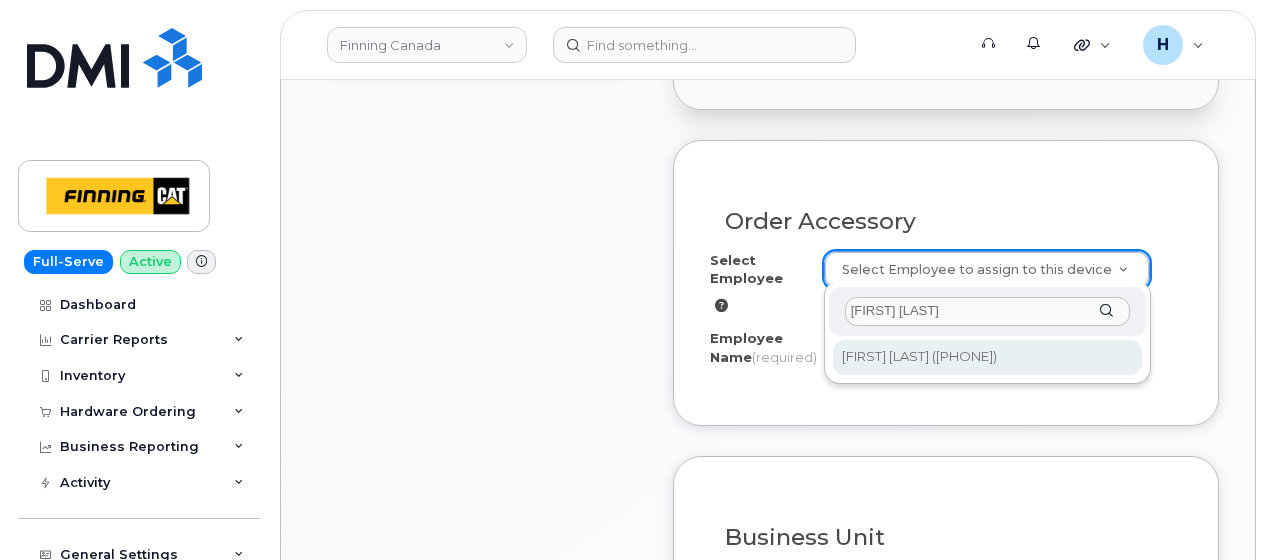 type on "[FIRST] [LAST]" 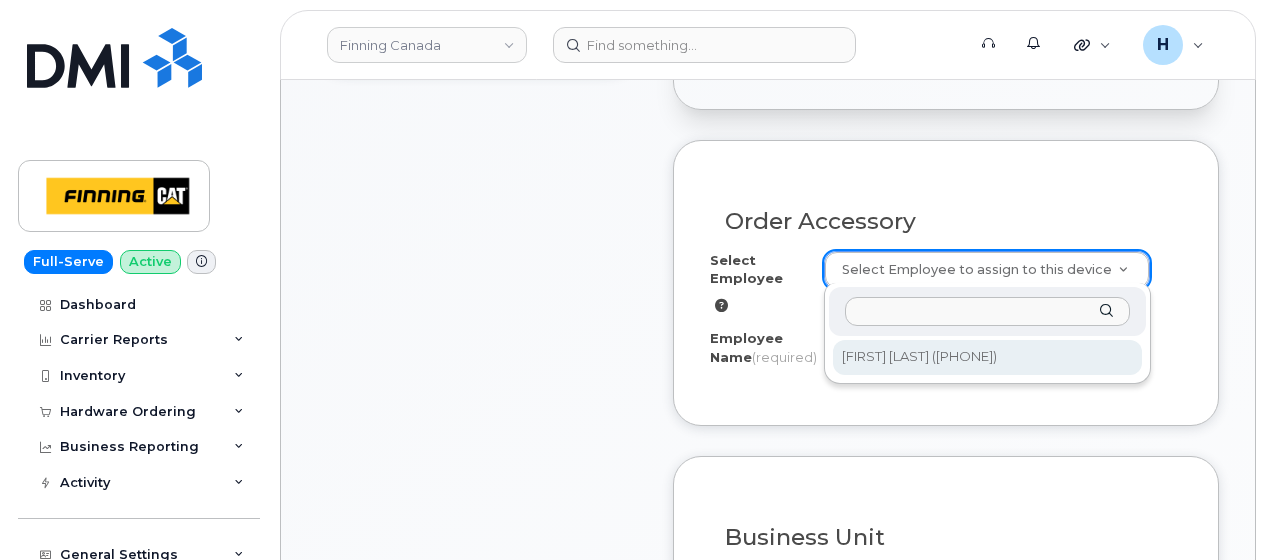 type on "[FIRST] [LAST]" 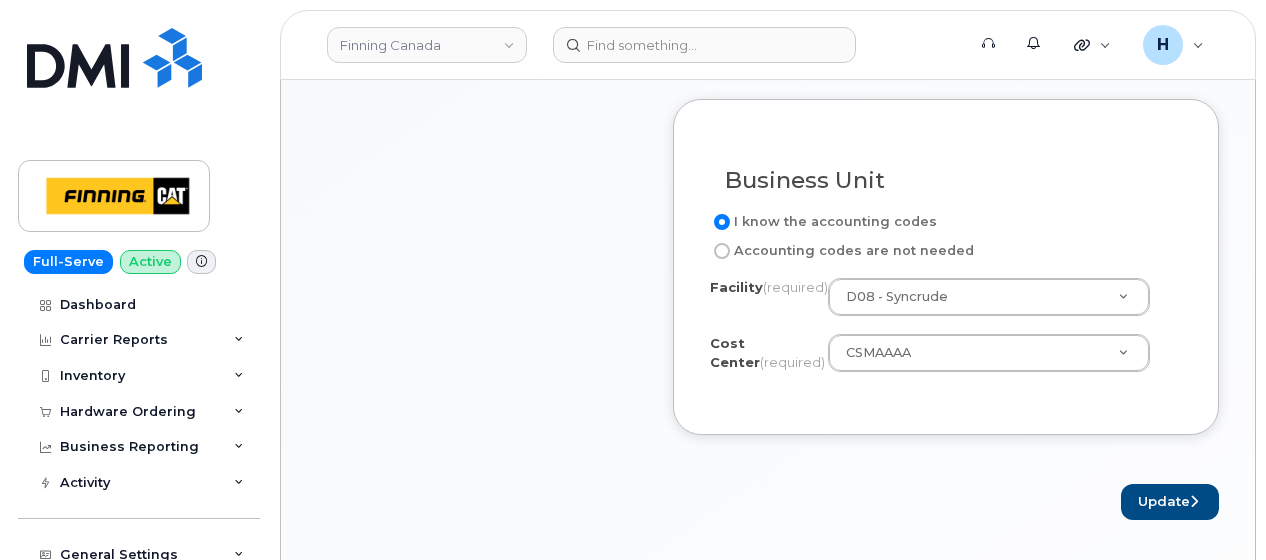 scroll, scrollTop: 1100, scrollLeft: 0, axis: vertical 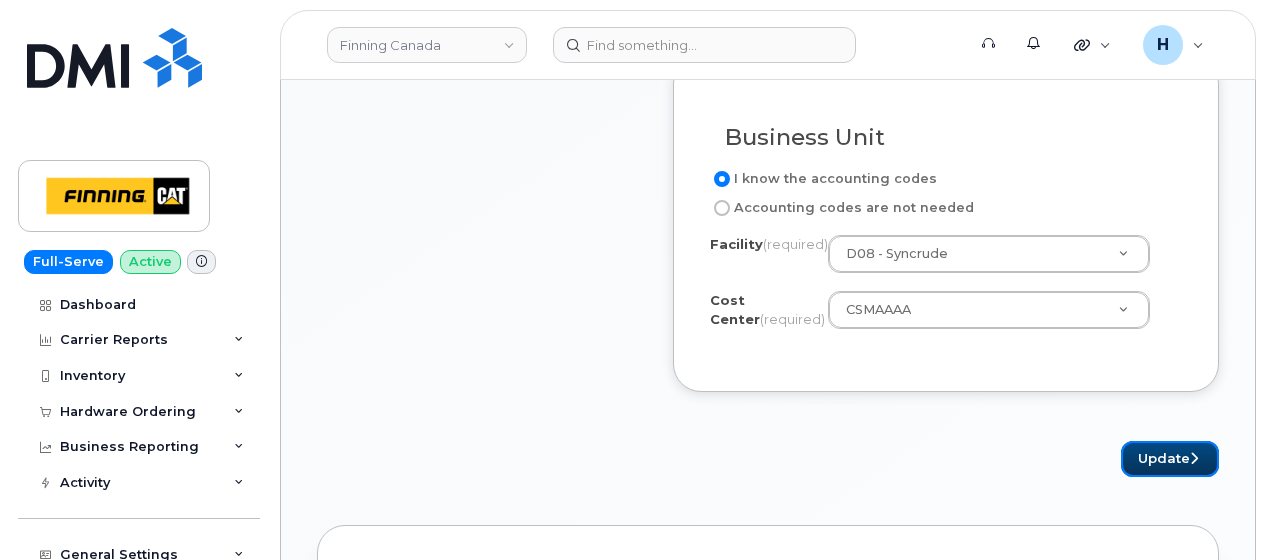 click on "Update" at bounding box center (1170, 459) 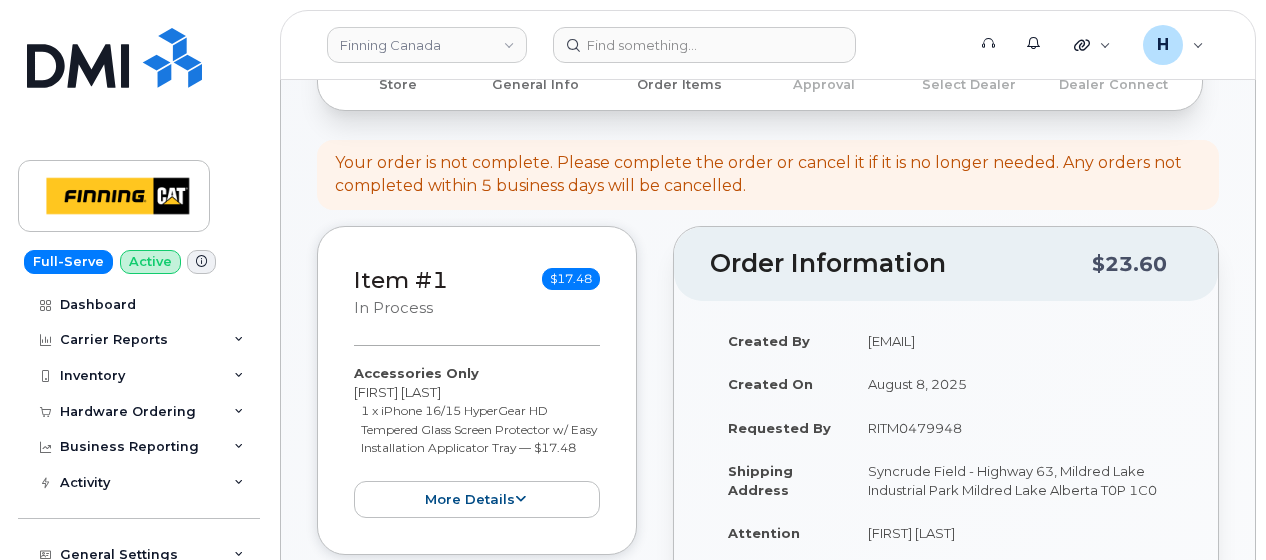 scroll, scrollTop: 400, scrollLeft: 0, axis: vertical 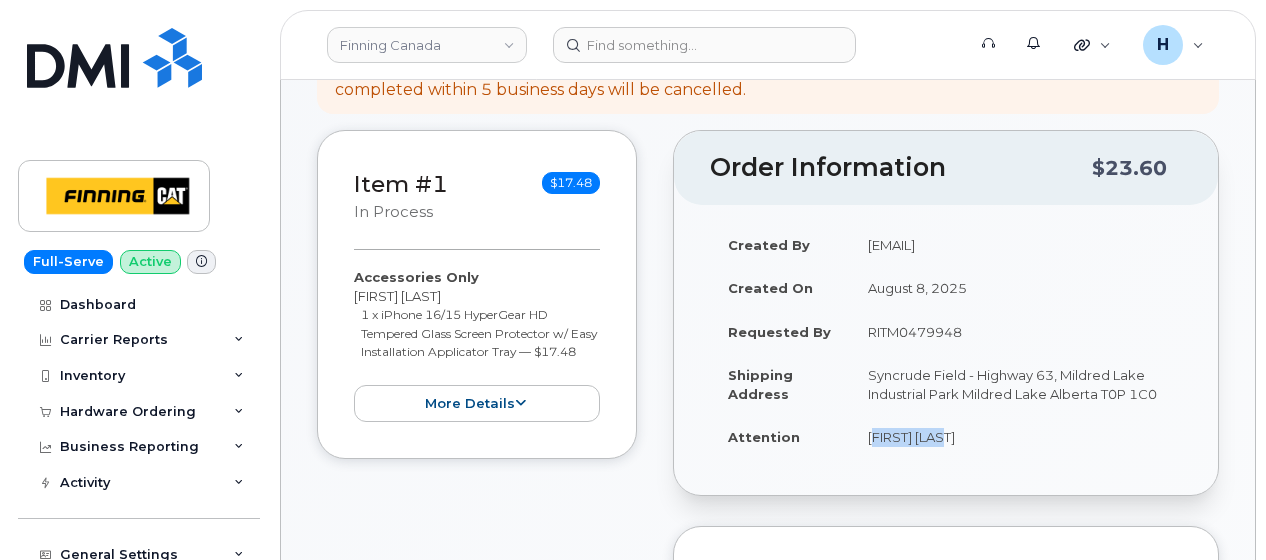 drag, startPoint x: 858, startPoint y: 440, endPoint x: 979, endPoint y: 447, distance: 121.20231 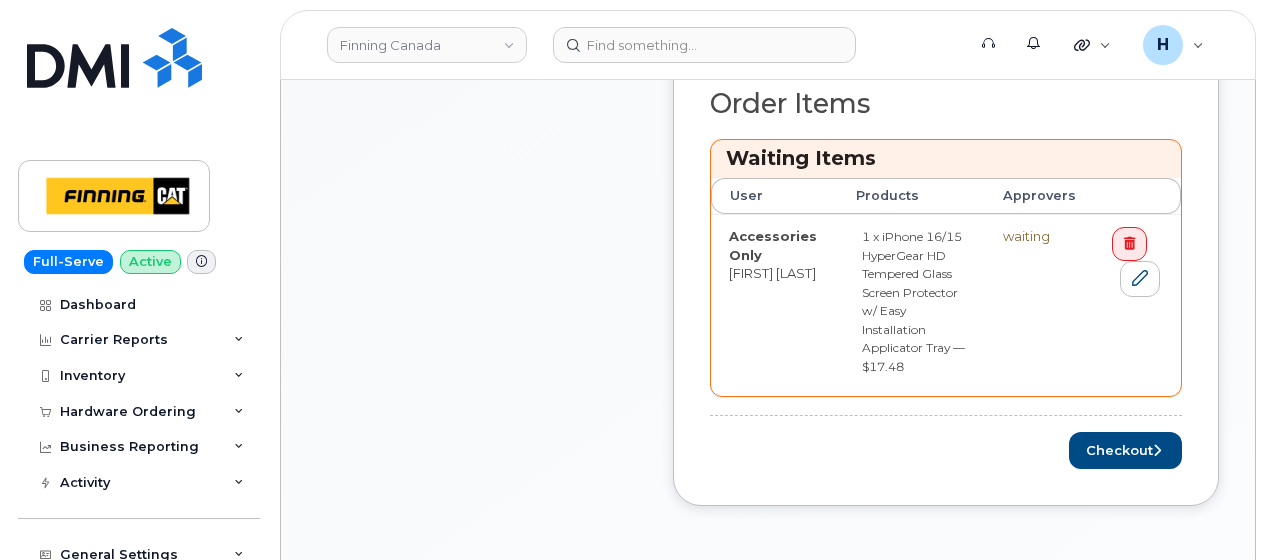 scroll, scrollTop: 1000, scrollLeft: 0, axis: vertical 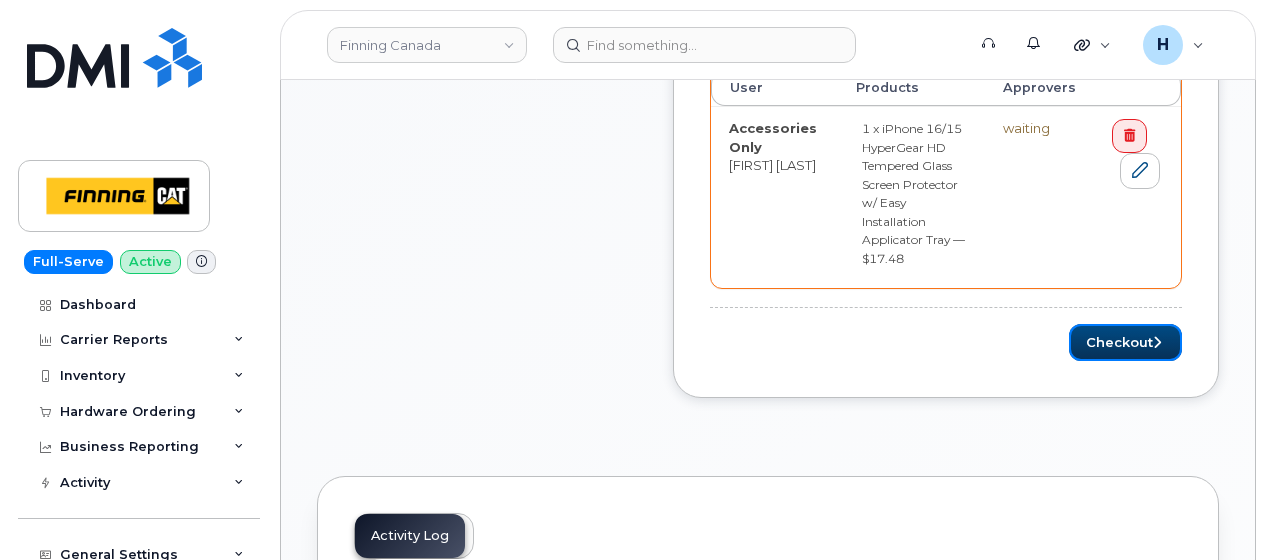 drag, startPoint x: 1102, startPoint y: 314, endPoint x: 306, endPoint y: 7, distance: 853.15 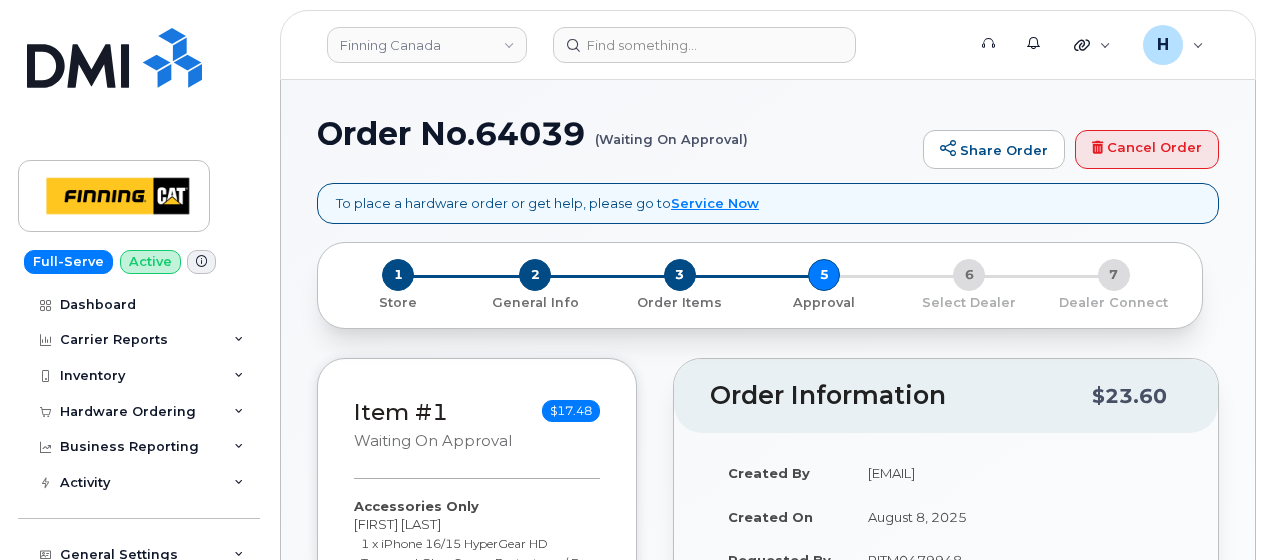 scroll, scrollTop: 0, scrollLeft: 0, axis: both 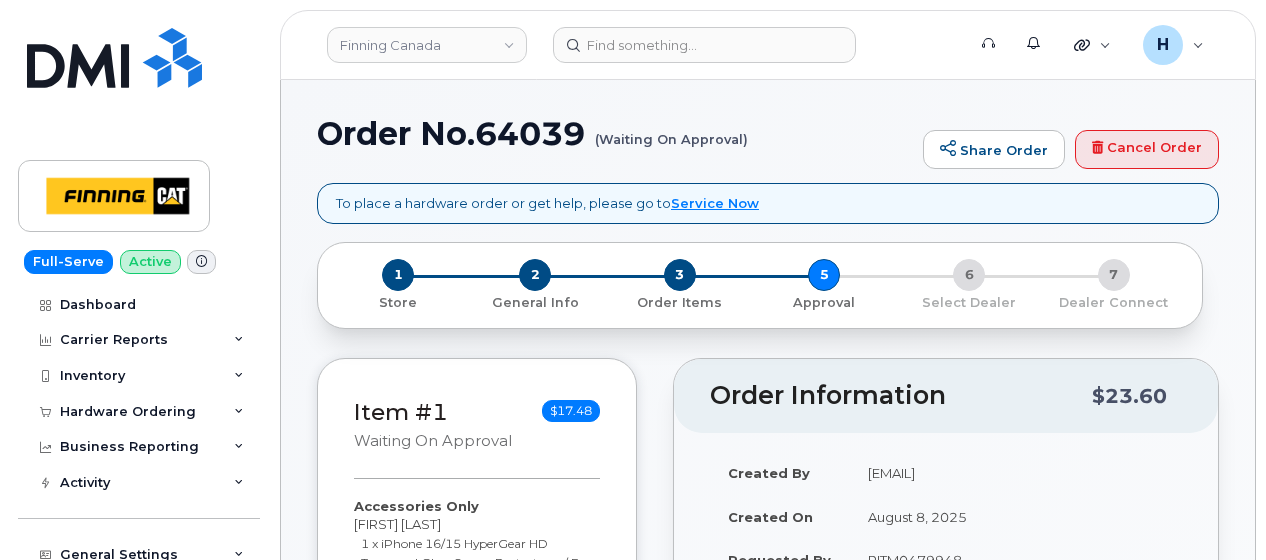 click on "Order No.[NUMBER]
(Waiting On Approval)" at bounding box center (615, 133) 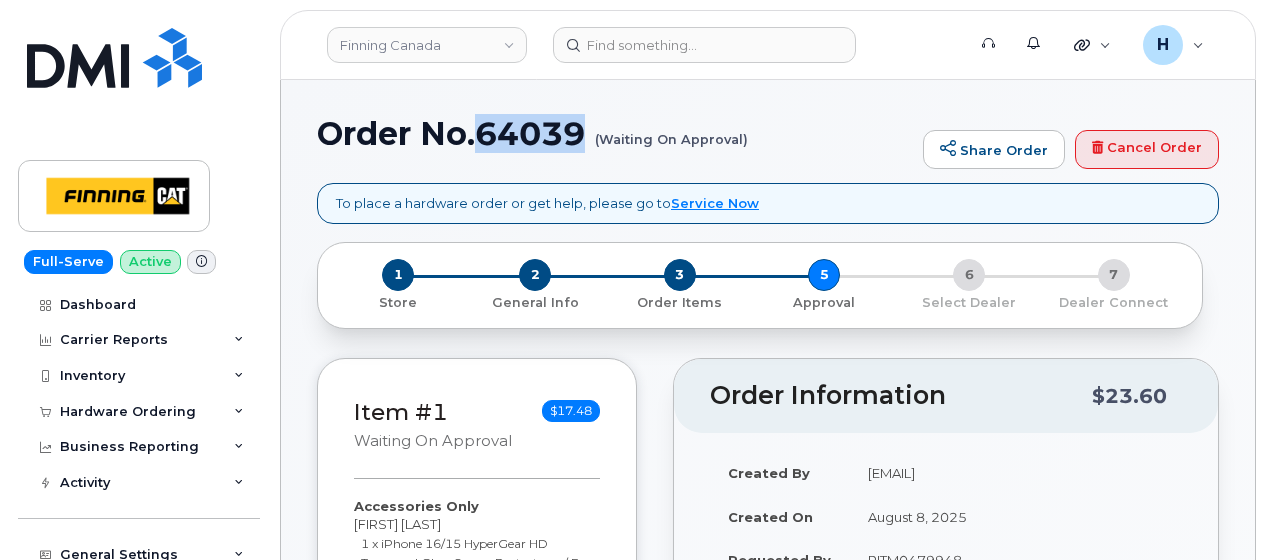 click on "Order No.[NUMBER]
(Waiting On Approval)" at bounding box center [615, 133] 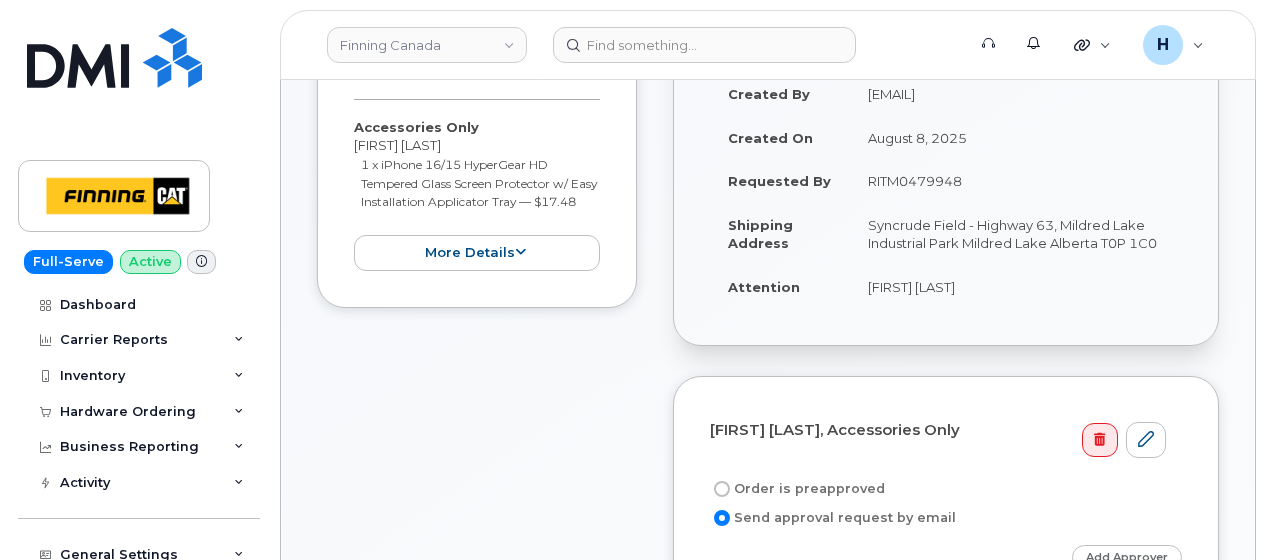 scroll, scrollTop: 500, scrollLeft: 0, axis: vertical 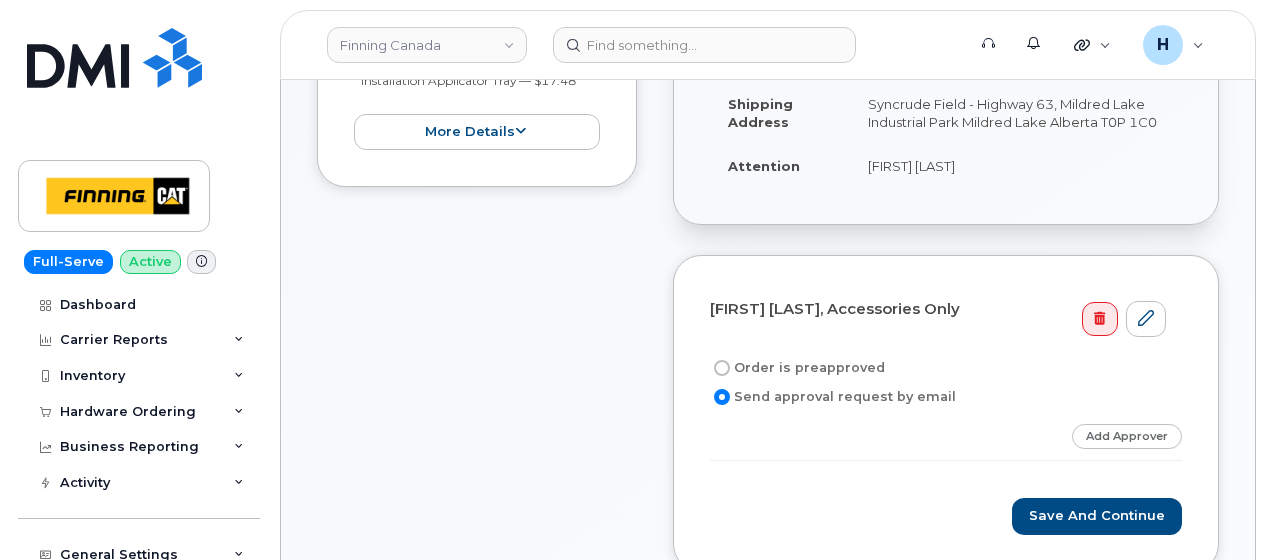 click on "Order is preapproved" at bounding box center [797, 368] 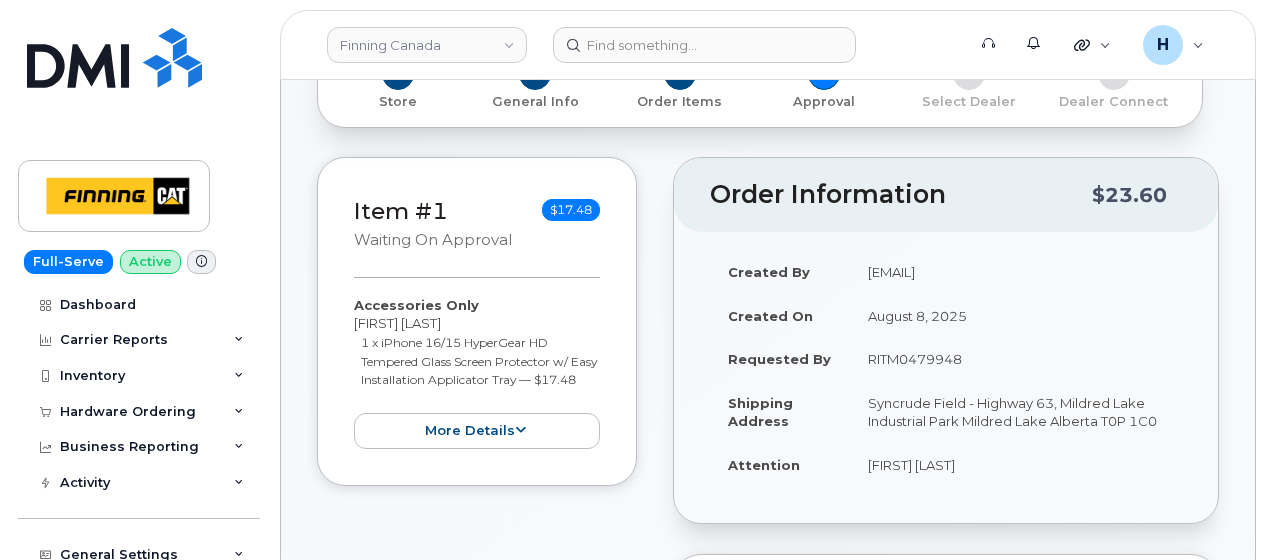 scroll, scrollTop: 200, scrollLeft: 0, axis: vertical 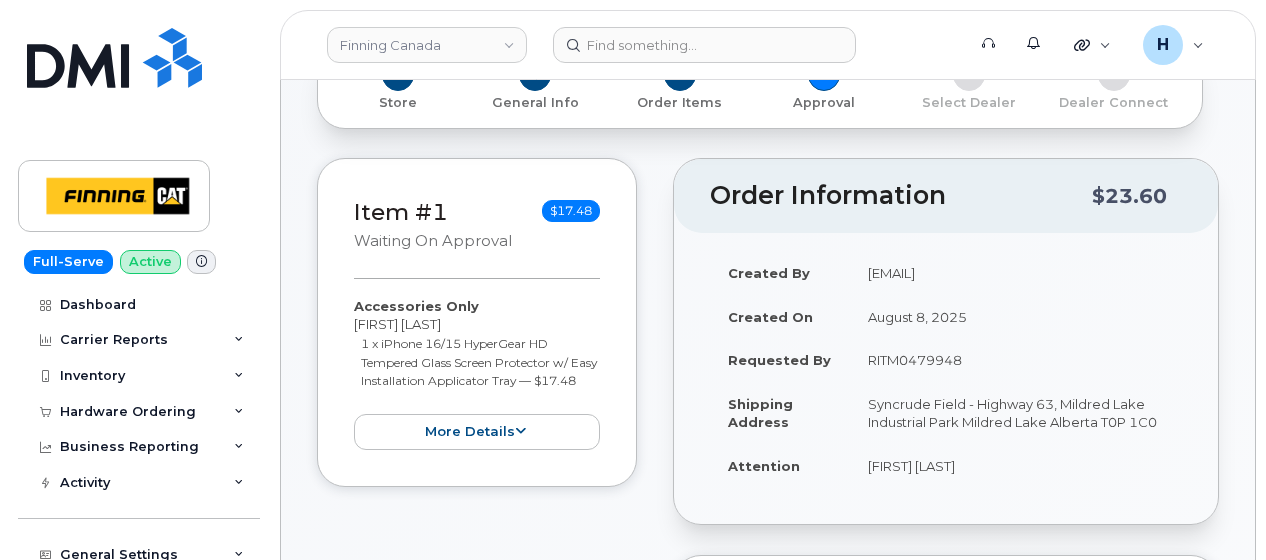 drag, startPoint x: 863, startPoint y: 353, endPoint x: 964, endPoint y: 360, distance: 101.24229 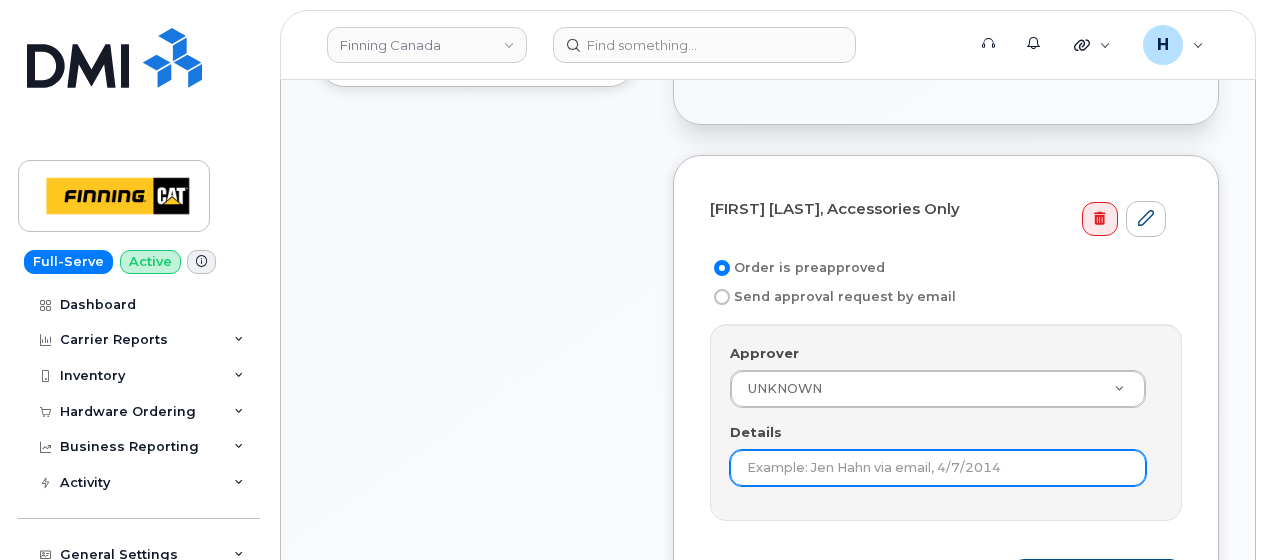 click on "Details" at bounding box center (938, 468) 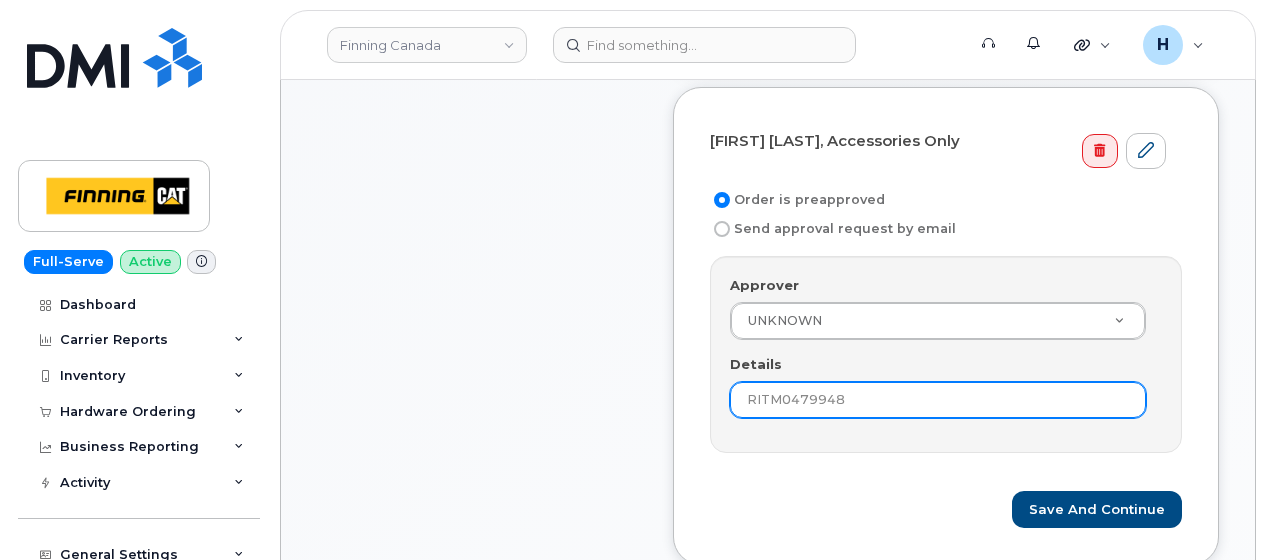 scroll, scrollTop: 700, scrollLeft: 0, axis: vertical 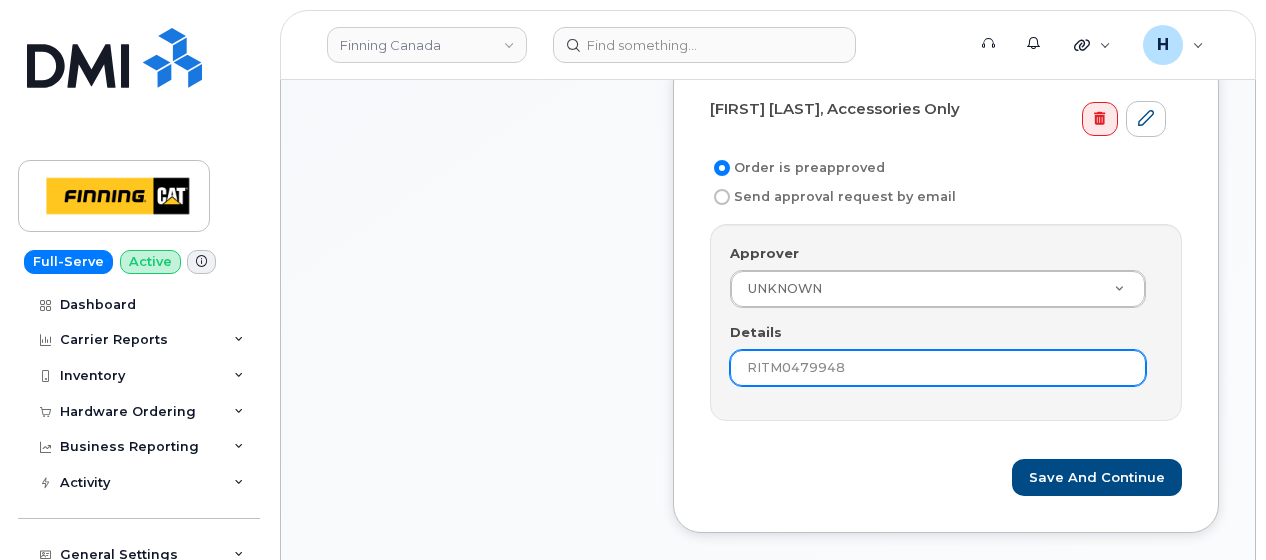 drag, startPoint x: 740, startPoint y: 456, endPoint x: 972, endPoint y: 454, distance: 232.00862 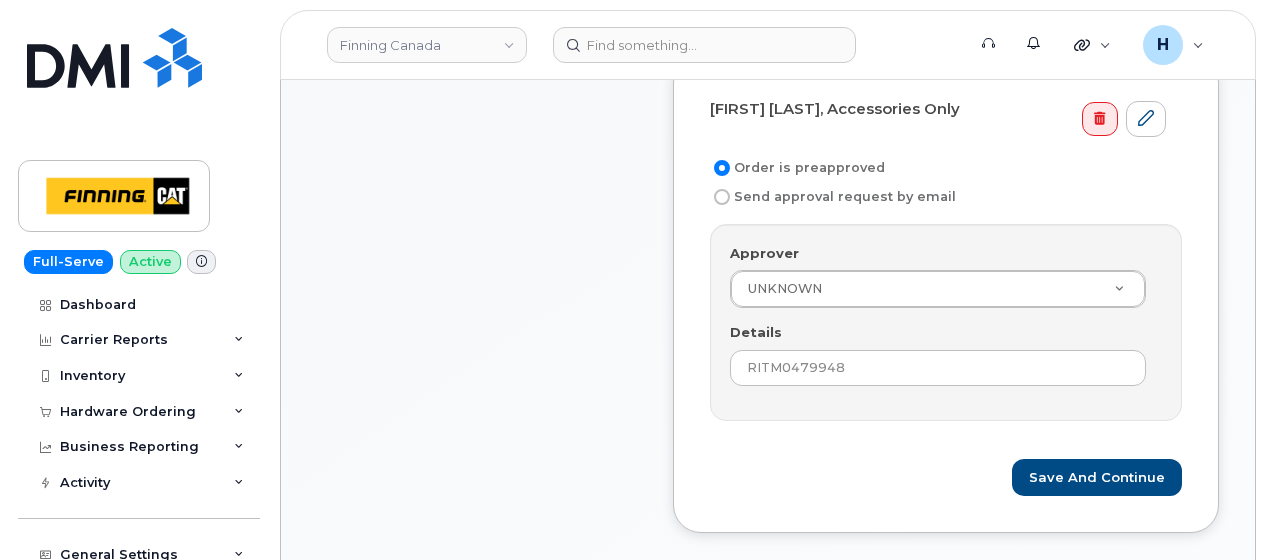 click on "Ryan Fuchko, Accessories Only
Order is preapproved
Send approval request by email
Approver
UNKNOWN     Approver             Approver                     UNKNOWN
Aaron Andersen
Aaron Edwards
Aaron Fair
Aaron Glasser
Aaron Kirouac
Abbas Mohamed
Adam Brumwell
Adam Crowston
Adam Komar
Adam Mailloux
Adam Pifko
Adam Prpich-Storowotsky
Adelle Gascon
Adrijana Heigl
Alan Bourdon
Alan Novotny
Alan Pickrell
Alan West
Albert Au
Albert Sum
Al D'Ambrosio
Alejandro Lazarevic
Alena Godin
Alexander Partsch
Alexandre De Moraes Zanelatto
Alex Colquhoun
Alex Gassler
Alex Ivkovic
Alihan Sevin
Ali Jinnah
Alistair Pangracs
Allan Huliganga
Allan Nordick
Allan Potzold
Allen Kramer
Allison Dancey
Al Madge
Alphonse Gagnon
Alvaro Lopes
Alvin Khau
Alvin Mah
Alvohn Williams
Alyse Wynn
Aly Wilson
Amanda Bodnar
Amanda Fewer
Amanda Gillespie
Amanda Hobson
Amanda Perino" at bounding box center [946, 294] 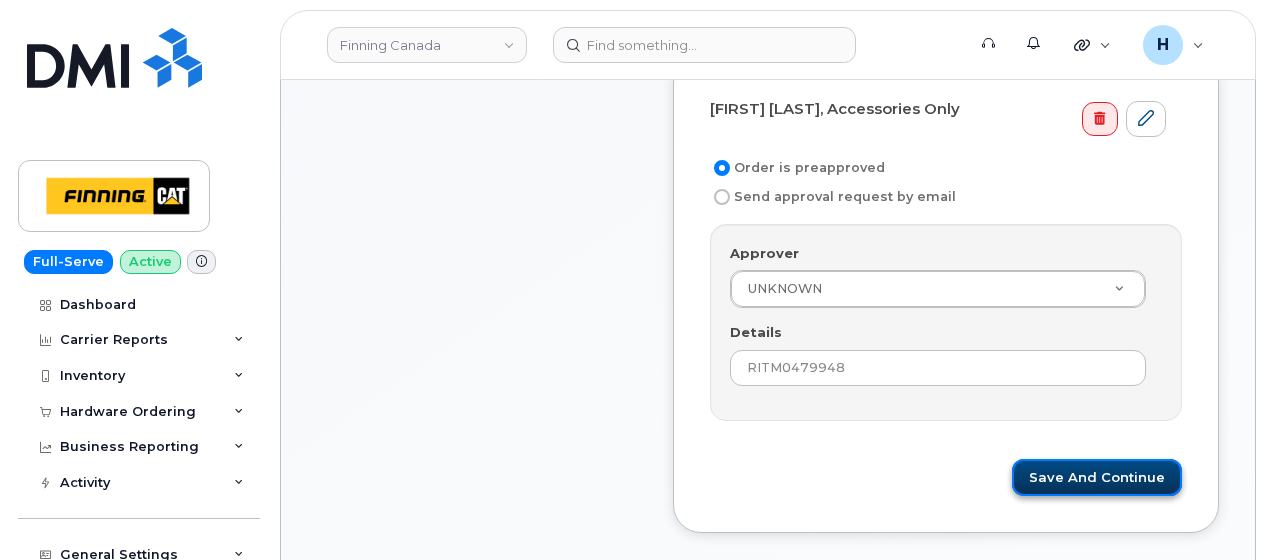click on "Save and Continue" at bounding box center [1097, 477] 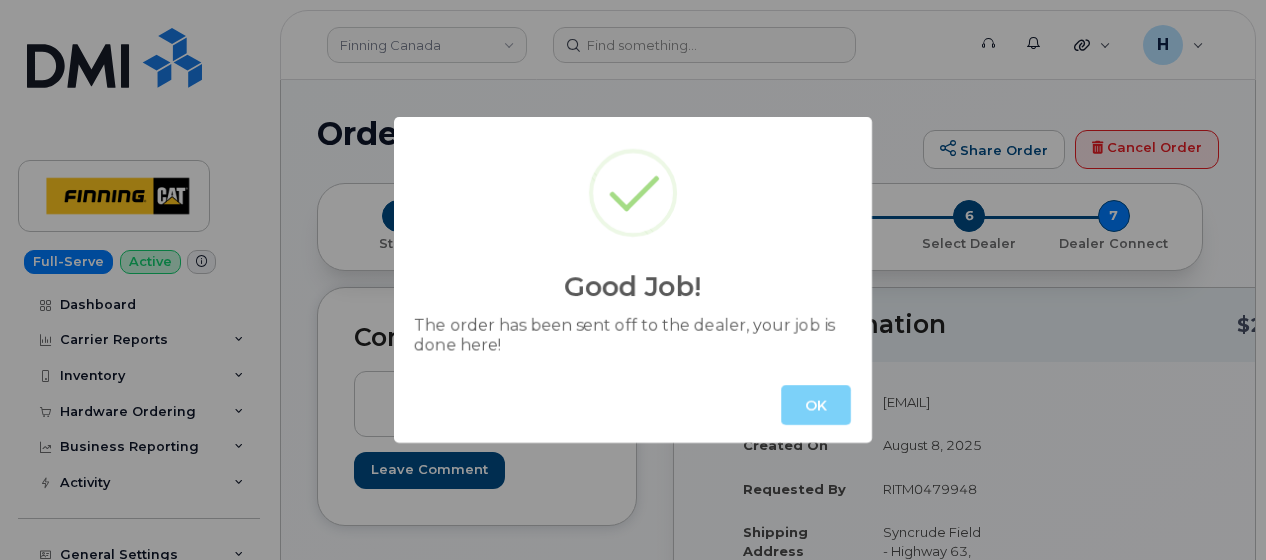 scroll, scrollTop: 0, scrollLeft: 0, axis: both 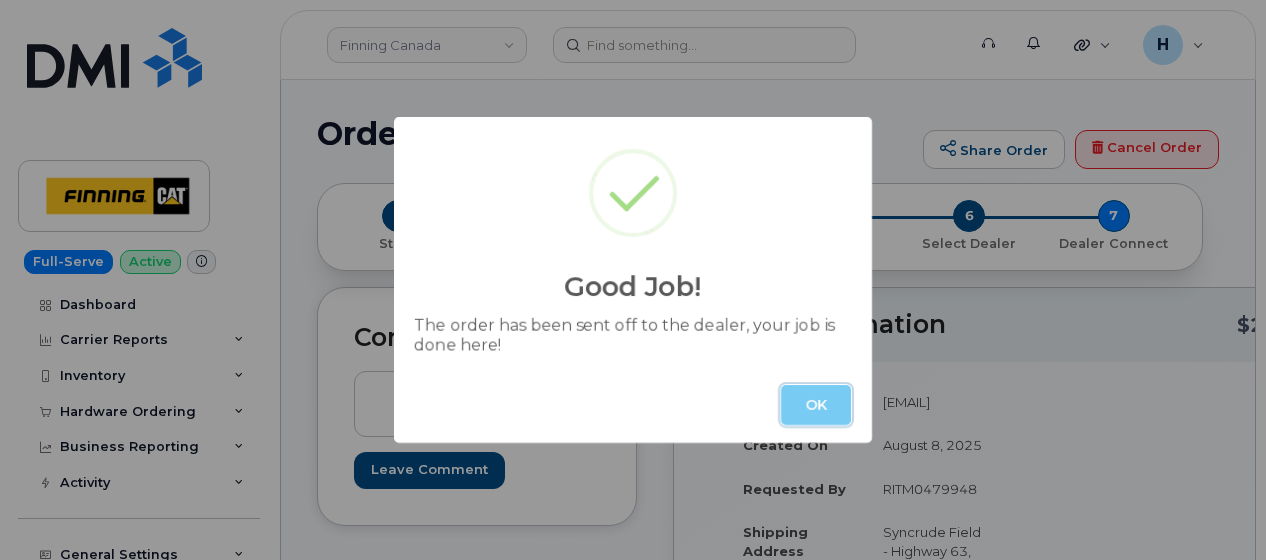 click on "OK" at bounding box center [816, 405] 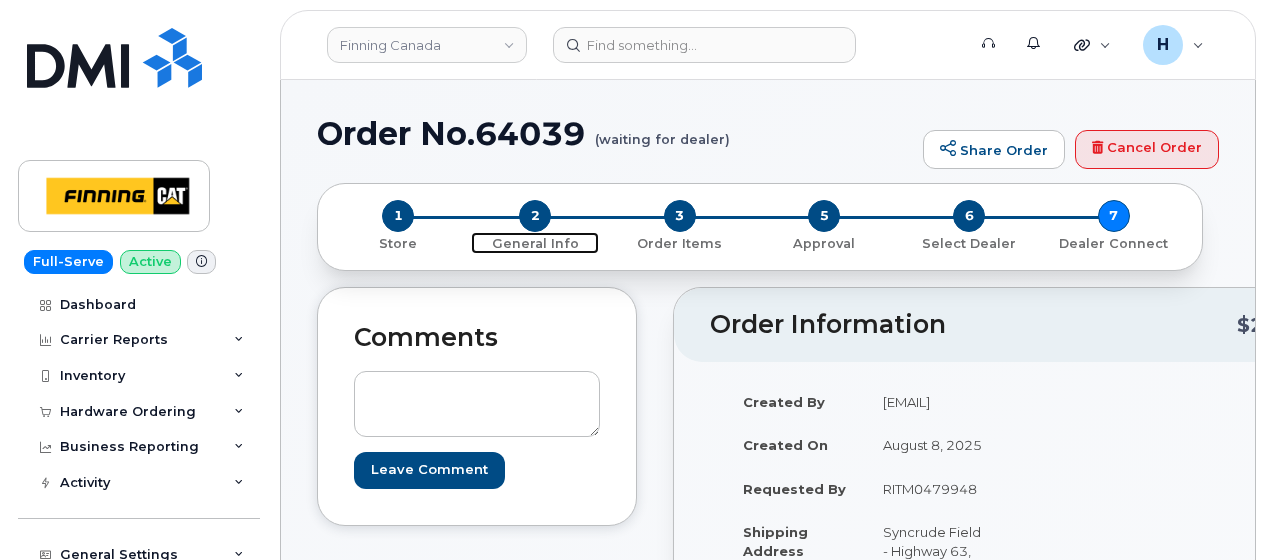 drag, startPoint x: 538, startPoint y: 218, endPoint x: 821, endPoint y: 364, distance: 318.44153 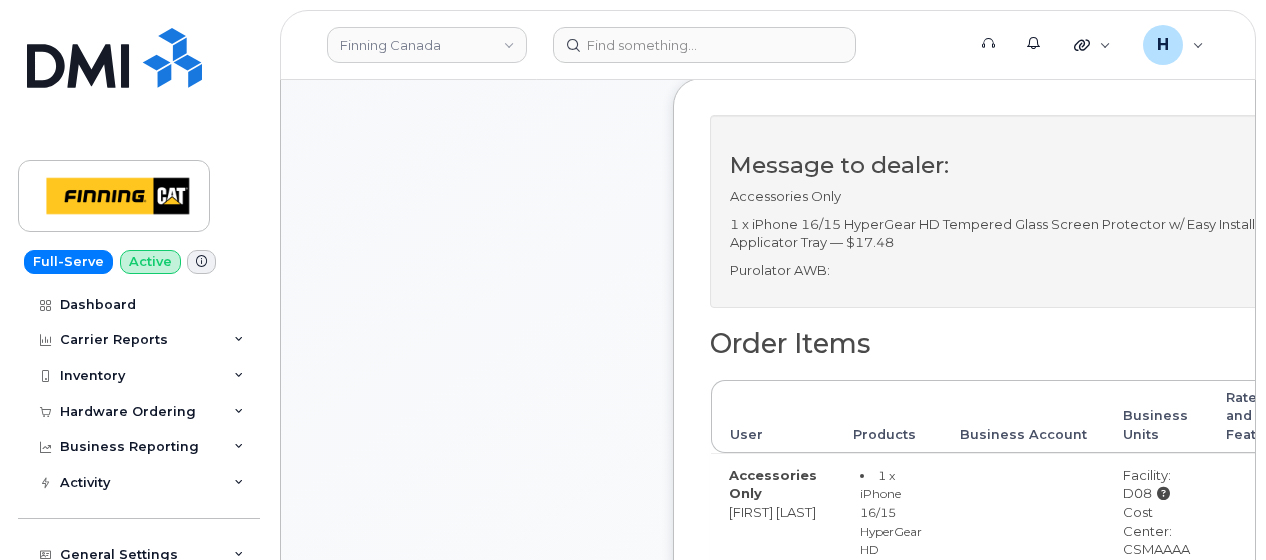 scroll, scrollTop: 700, scrollLeft: 0, axis: vertical 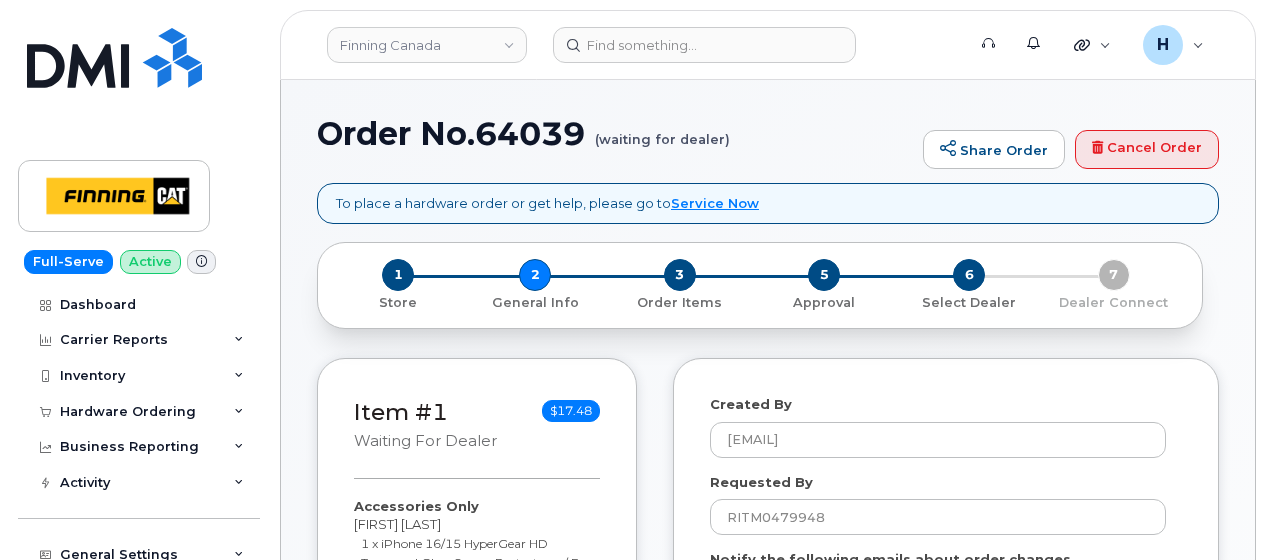 select 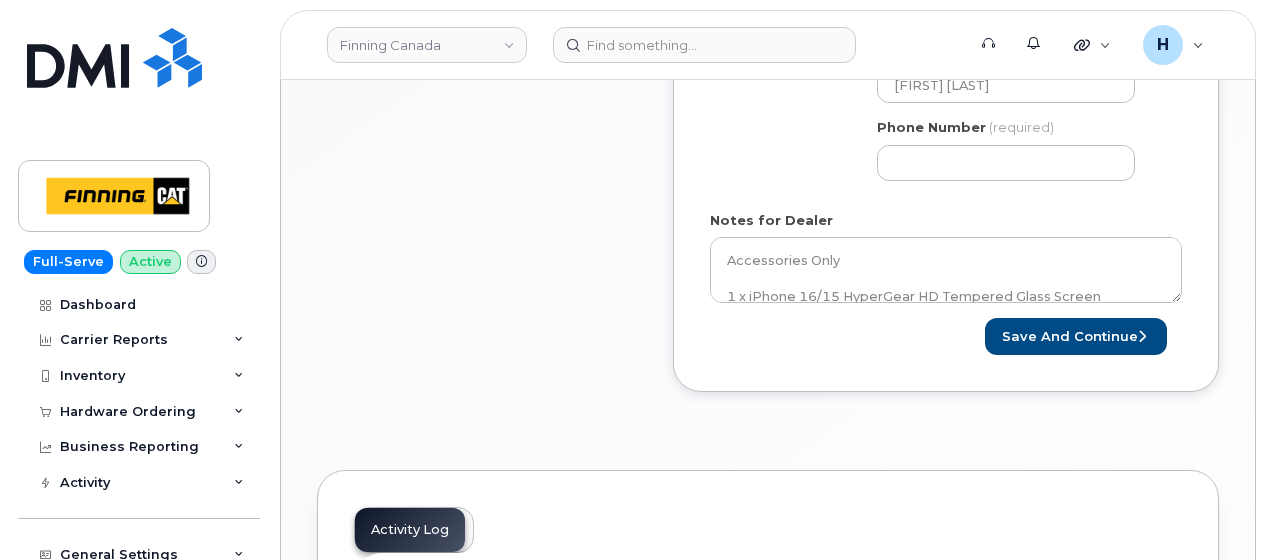 scroll, scrollTop: 900, scrollLeft: 0, axis: vertical 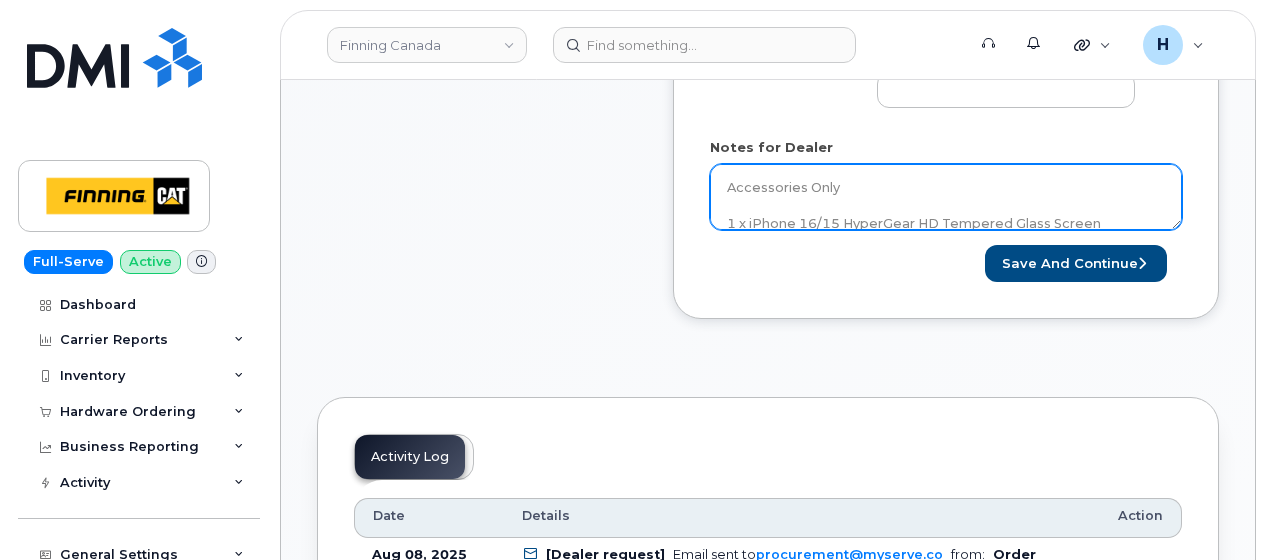 click on "Accessories Only
1 x iPhone 16/15 HyperGear HD Tempered Glass Screen Protector w/ Easy Installation Applicator Tray — $17.48
Purolator AWB:" at bounding box center (946, 197) 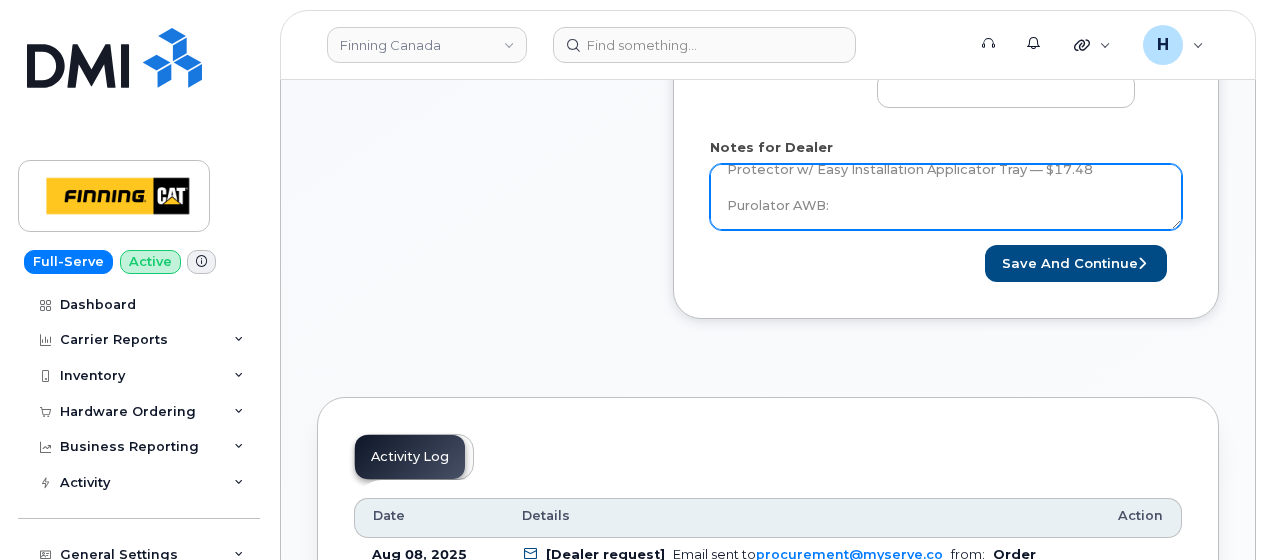 click on "Accessories Only
1 x iPhone 16/15 HyperGear HD Tempered Glass Screen Protector w/ Easy Installation Applicator Tray — $17.48
Purolator AWB:" at bounding box center [946, 197] 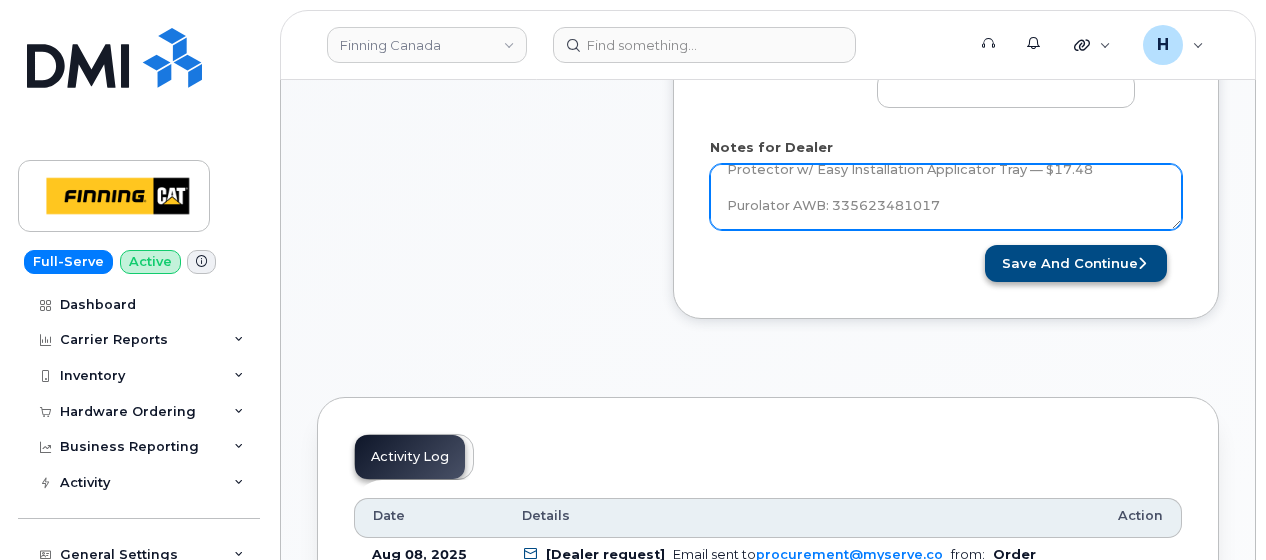type on "Accessories Only
1 x iPhone 16/15 HyperGear HD Tempered Glass Screen Protector w/ Easy Installation Applicator Tray — $17.48
Purolator AWB: 335623481017" 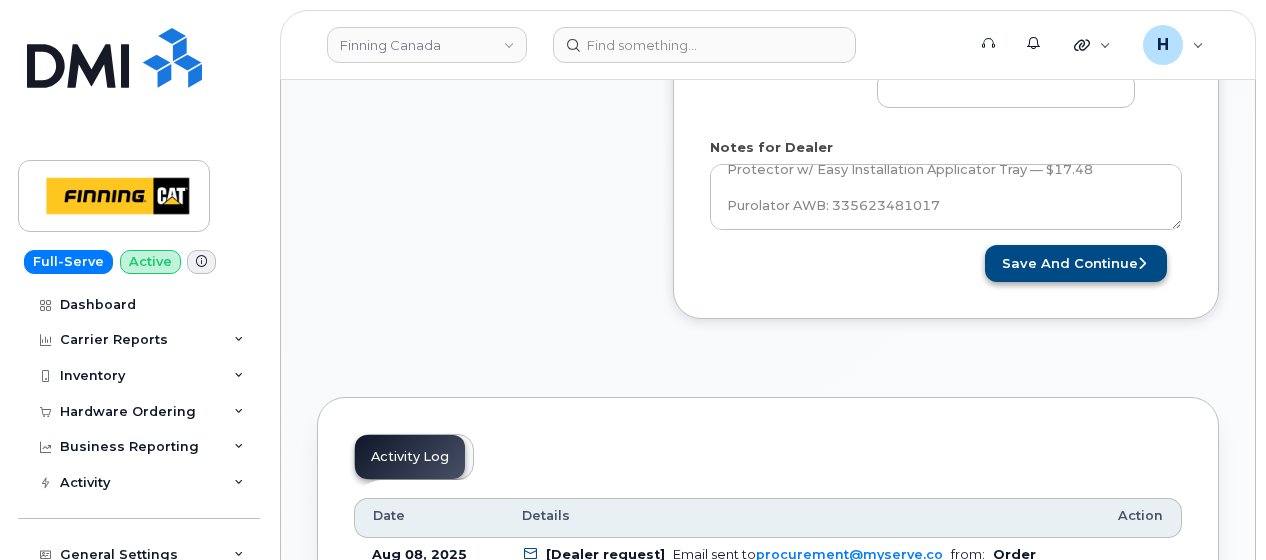 drag, startPoint x: 998, startPoint y: 253, endPoint x: 1034, endPoint y: 256, distance: 36.124783 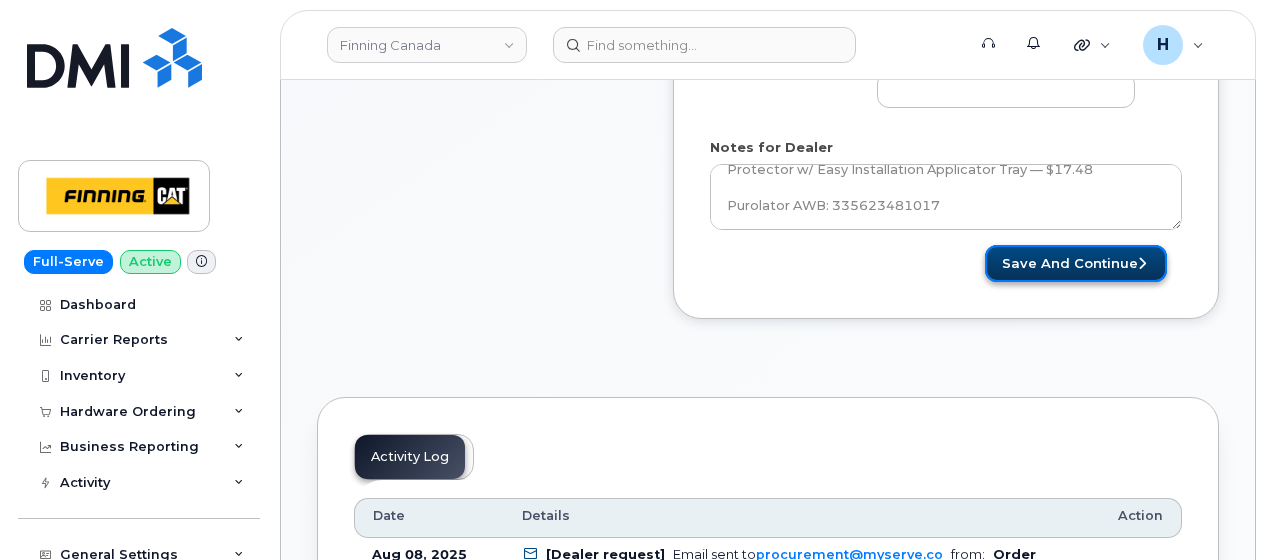 click on "Save and Continue" at bounding box center (1076, 263) 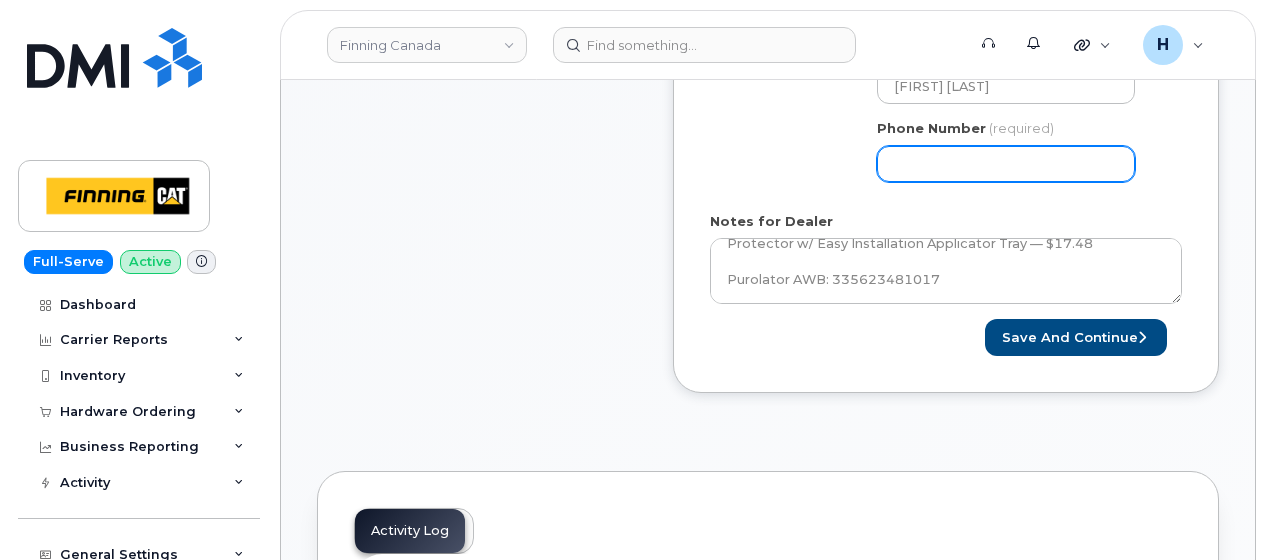 scroll, scrollTop: 800, scrollLeft: 0, axis: vertical 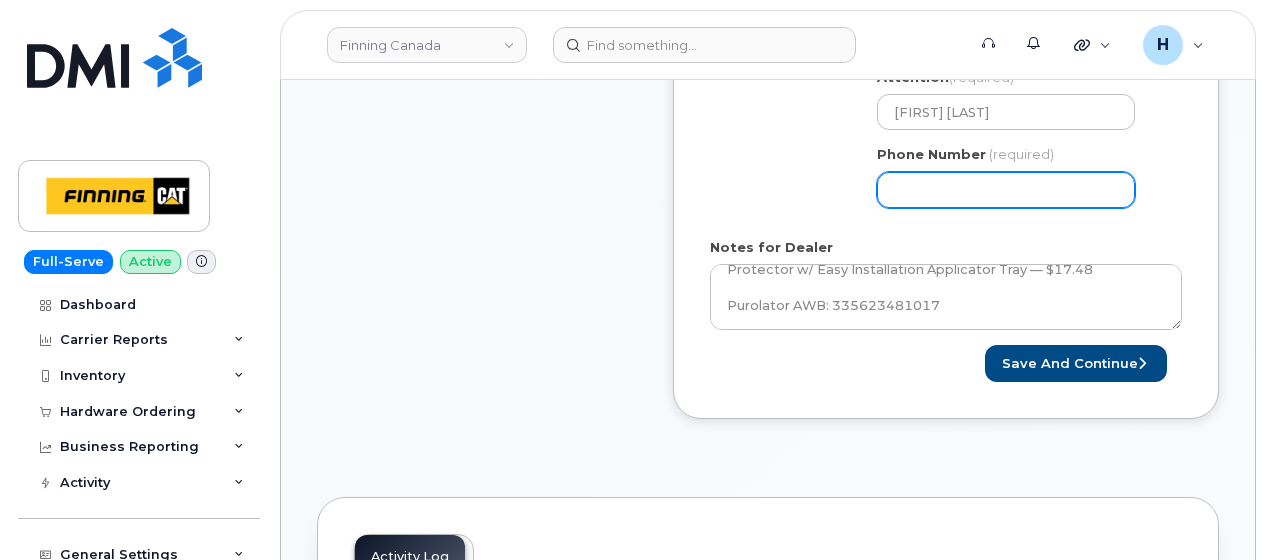 click on "Phone Number" at bounding box center (1006, 190) 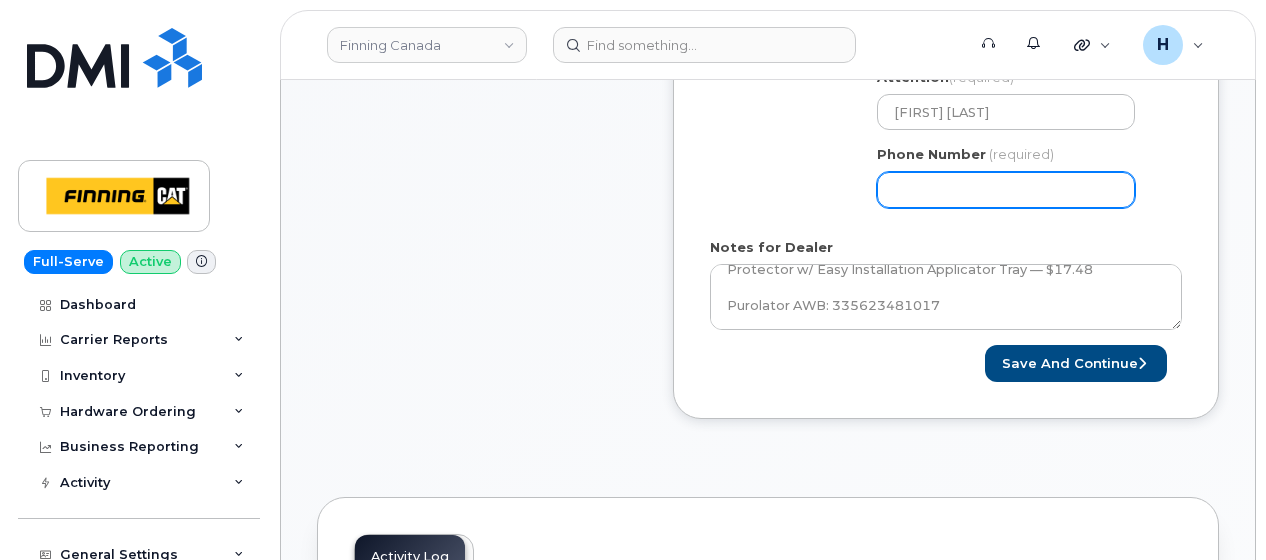 select 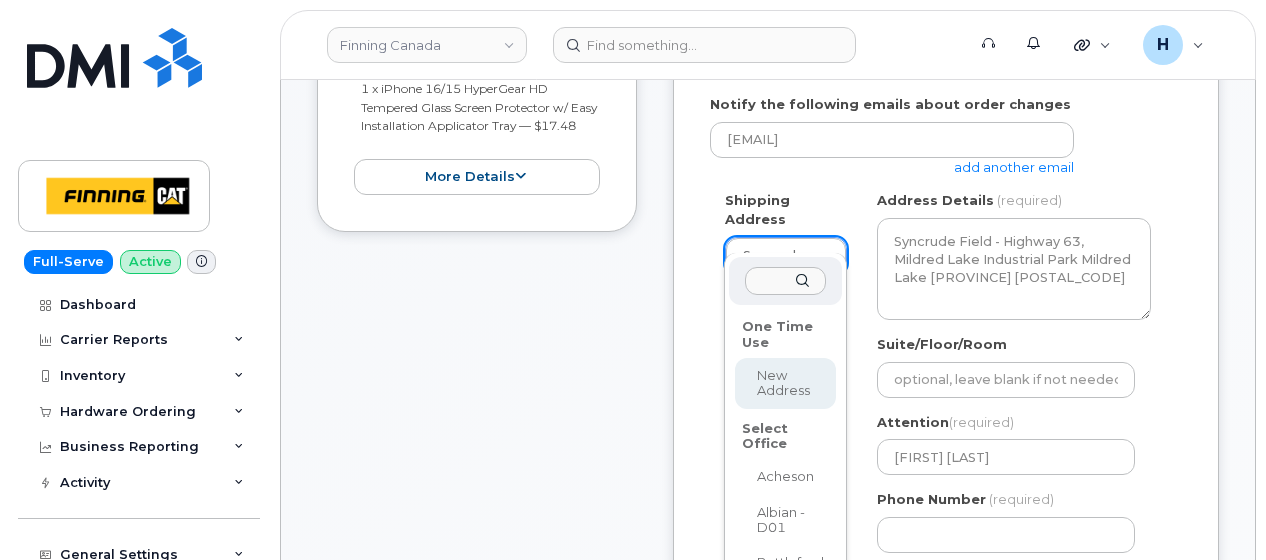 scroll, scrollTop: 655, scrollLeft: 0, axis: vertical 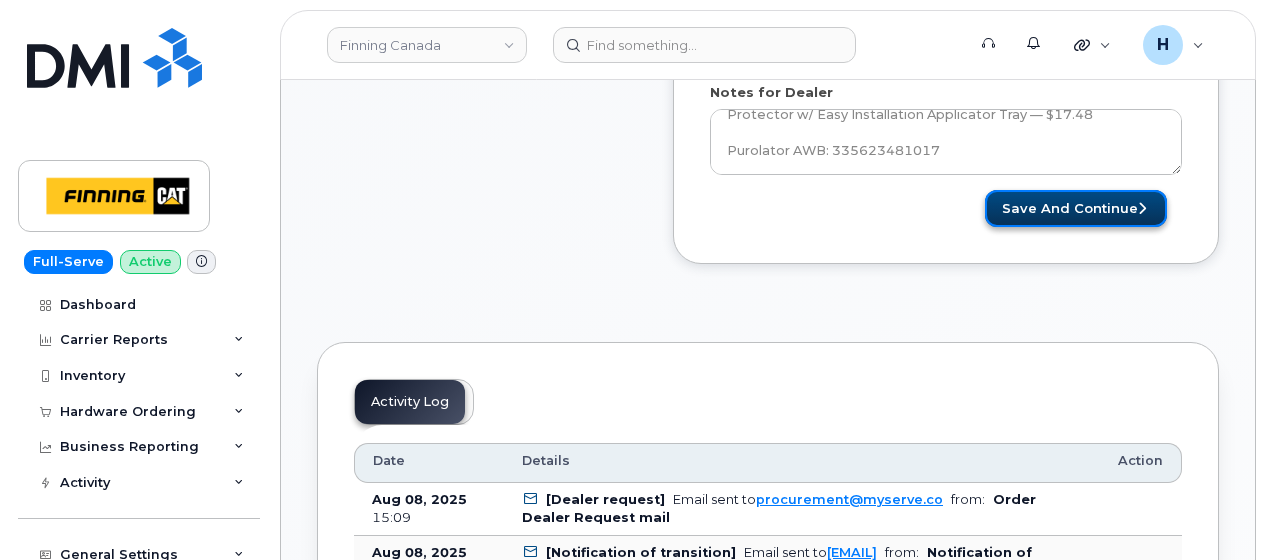 click on "Save and Continue" at bounding box center (1076, 208) 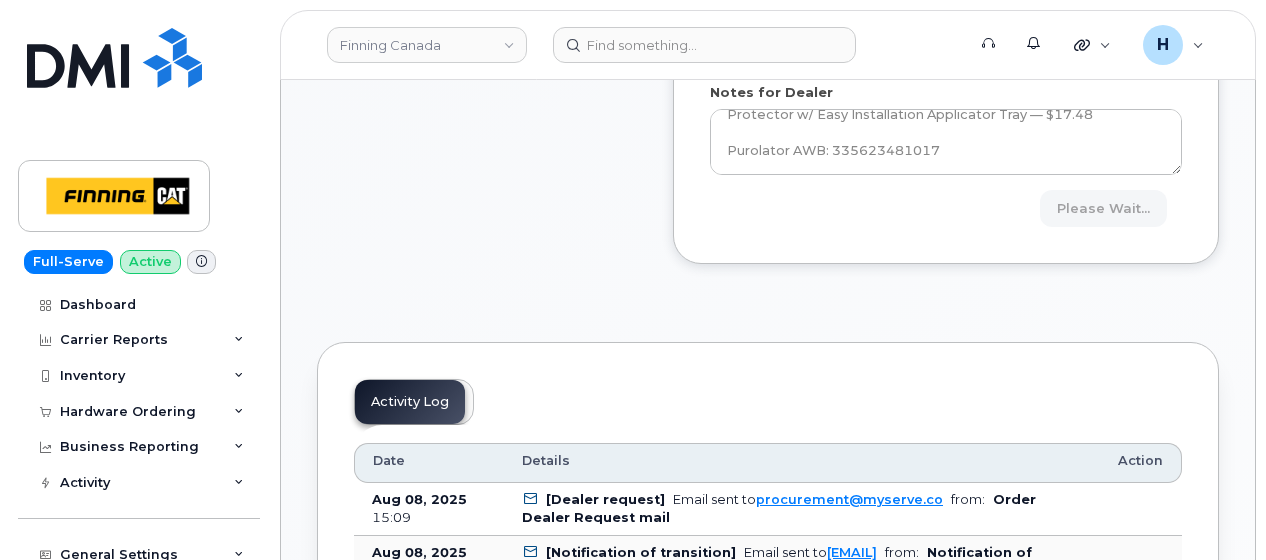 scroll, scrollTop: 1155, scrollLeft: 0, axis: vertical 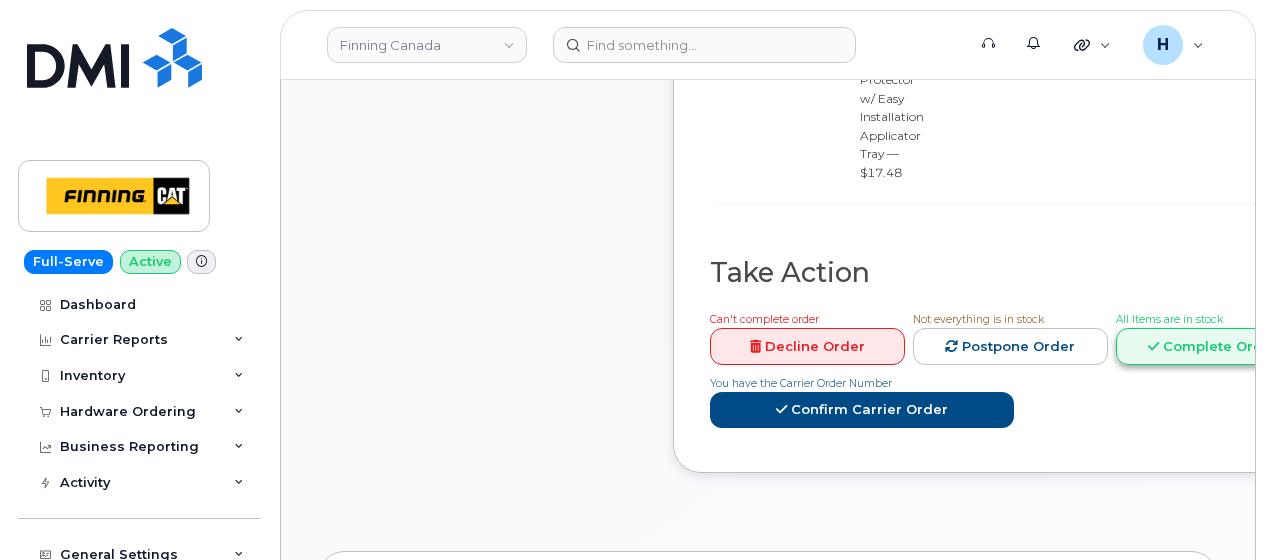 click on "Complete Order" at bounding box center (1213, 346) 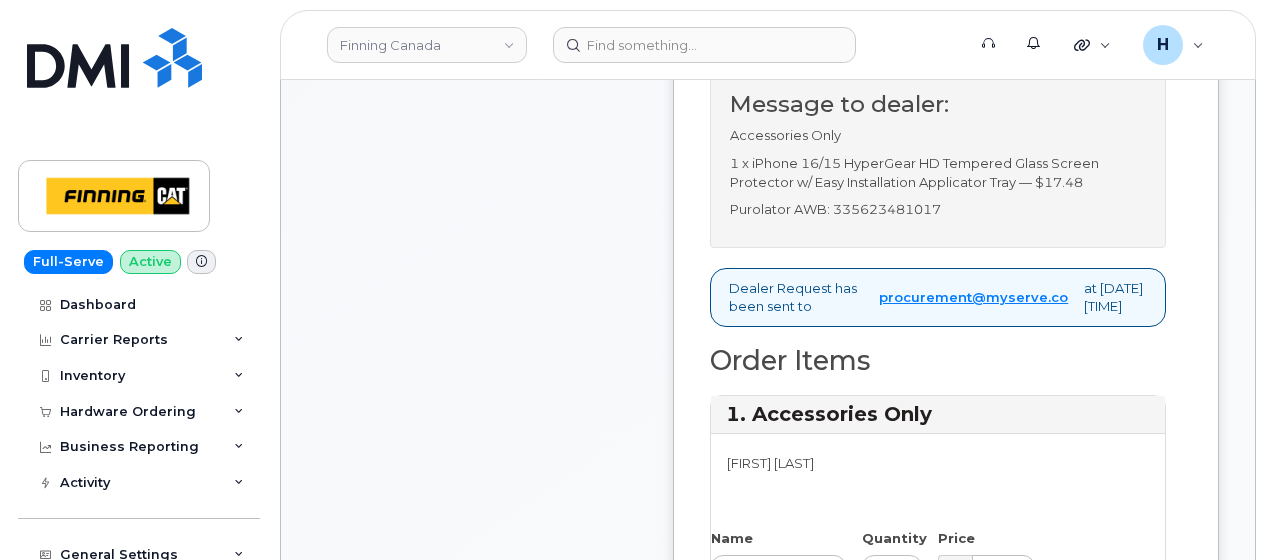 scroll, scrollTop: 700, scrollLeft: 0, axis: vertical 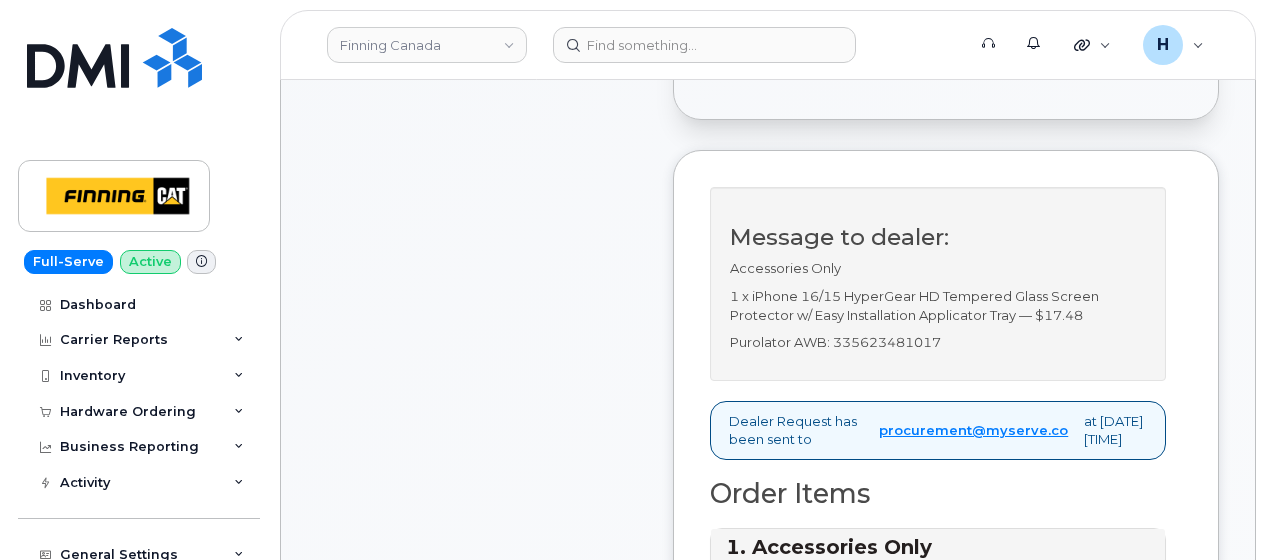 click on "Purolator AWB: 335623481017" at bounding box center (938, 342) 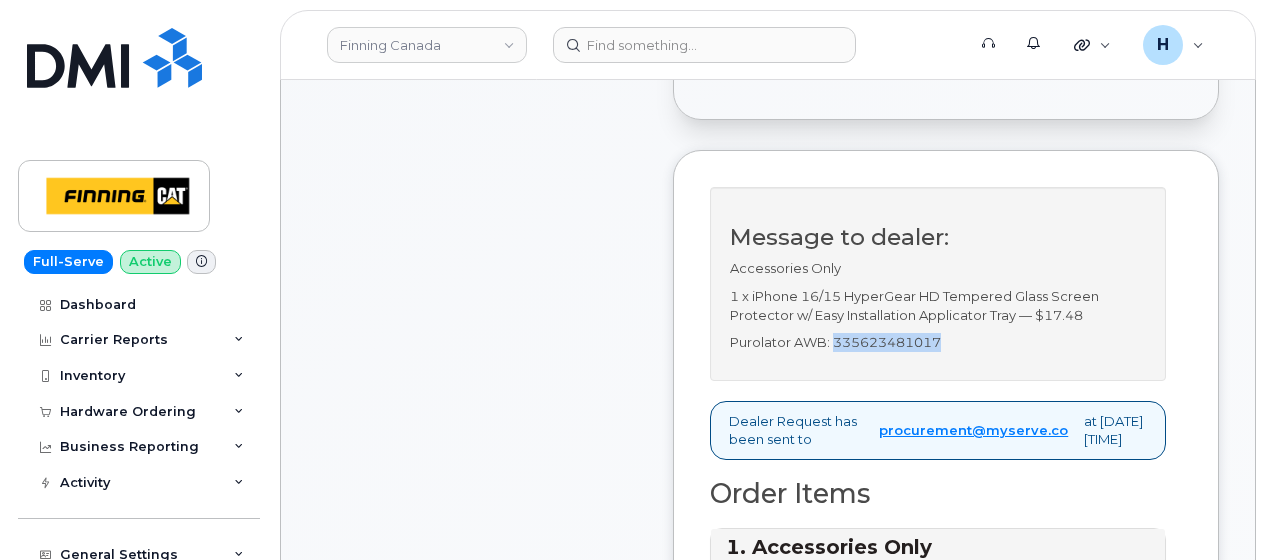 click on "Purolator AWB: 335623481017" at bounding box center [938, 342] 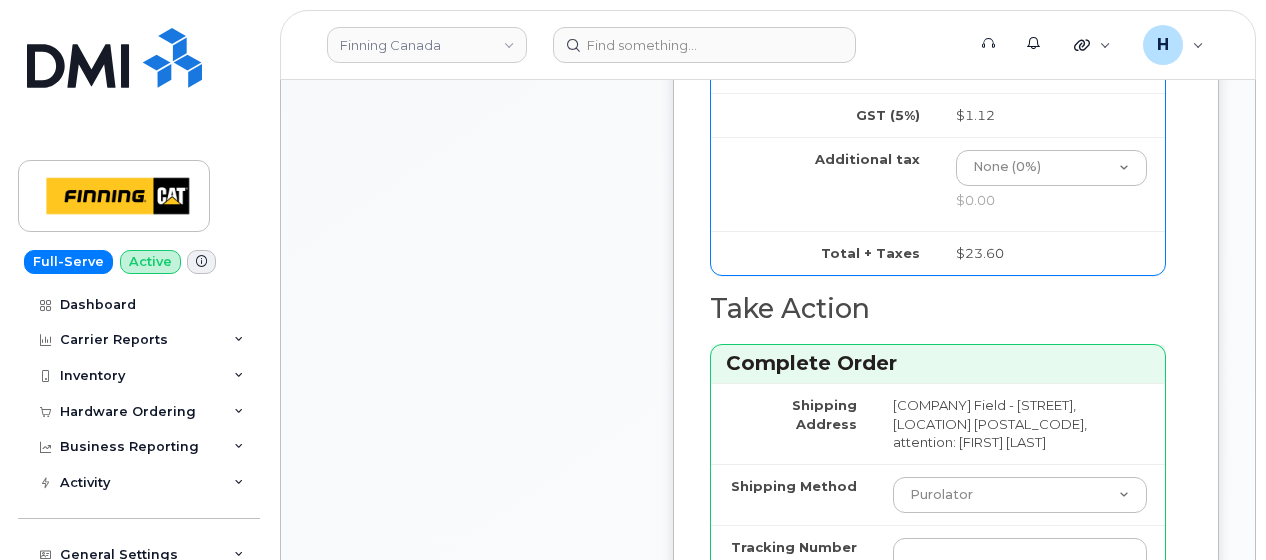 scroll, scrollTop: 1600, scrollLeft: 0, axis: vertical 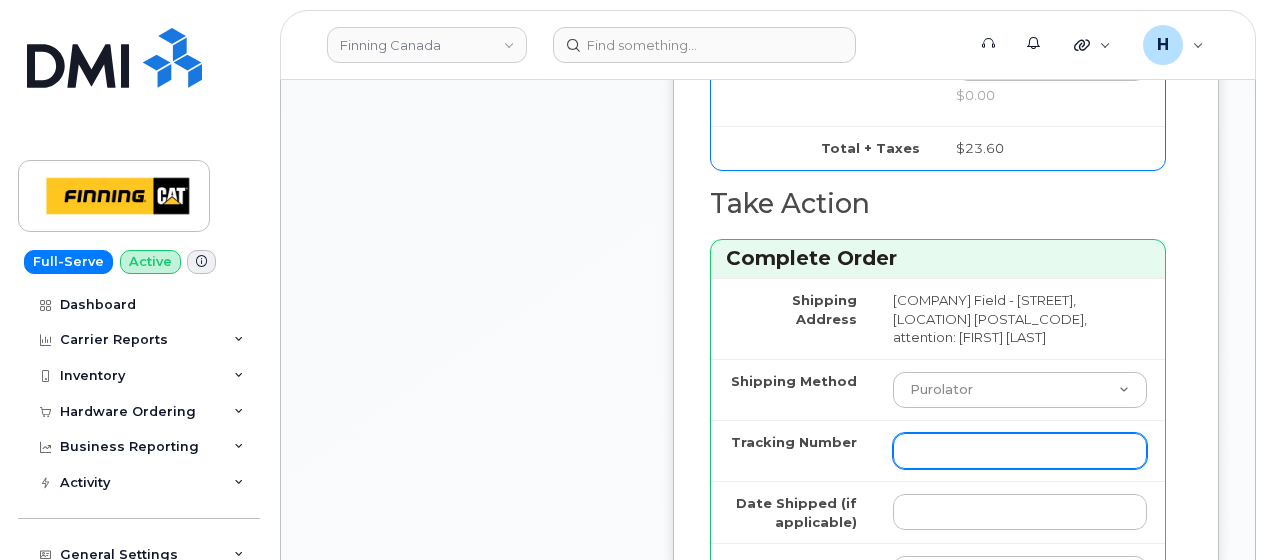 click on "Tracking Number" at bounding box center (1020, 451) 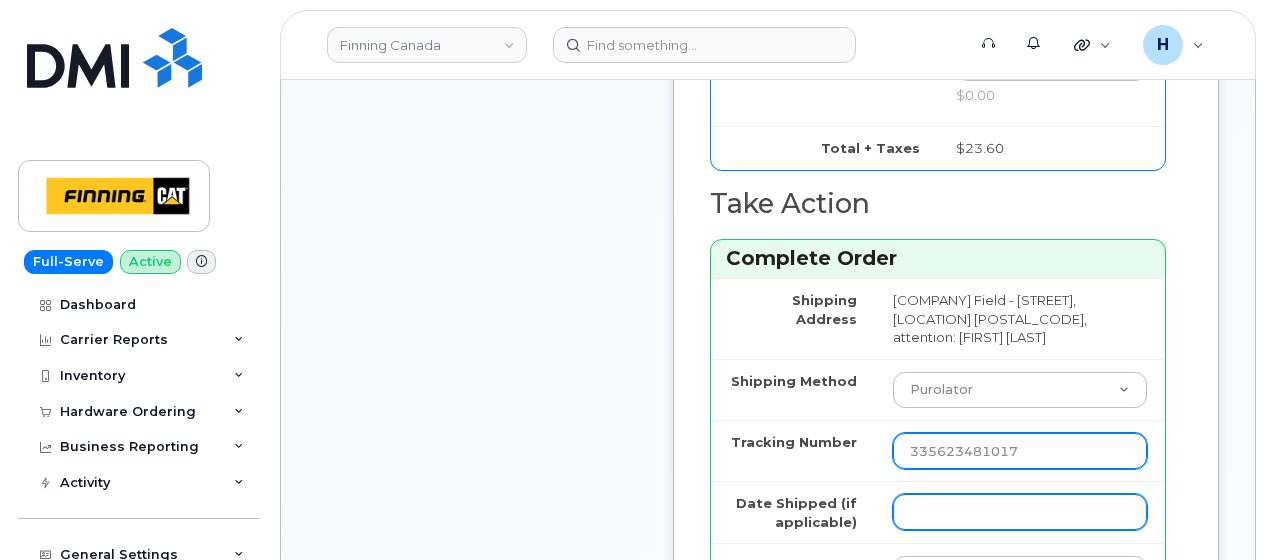 type on "335623481017" 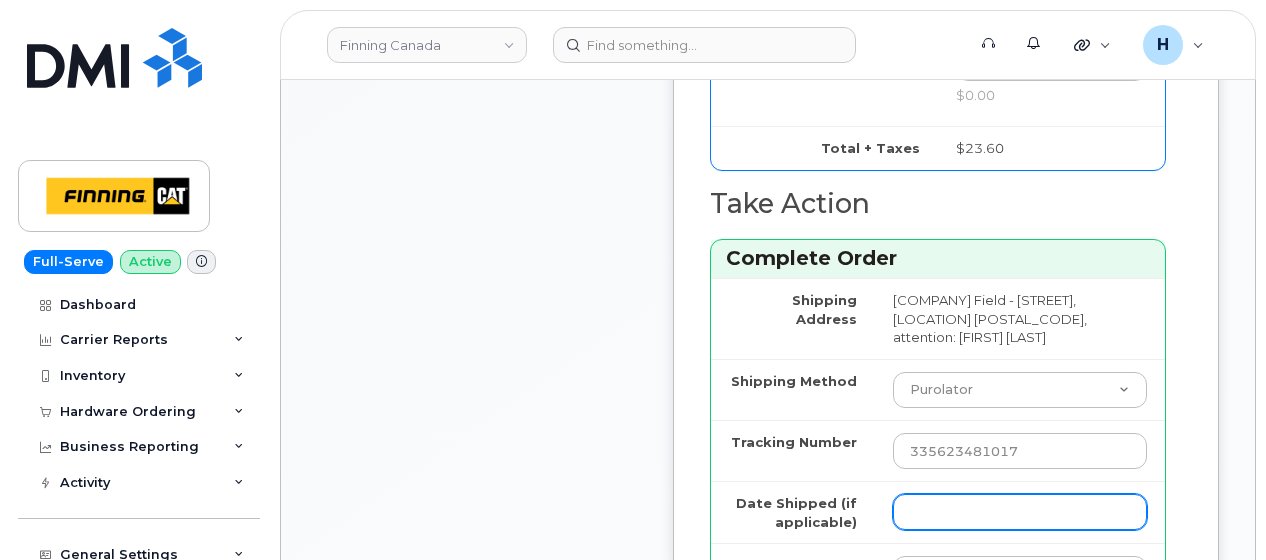 click on "Date Shipped (if applicable)" at bounding box center [1020, 512] 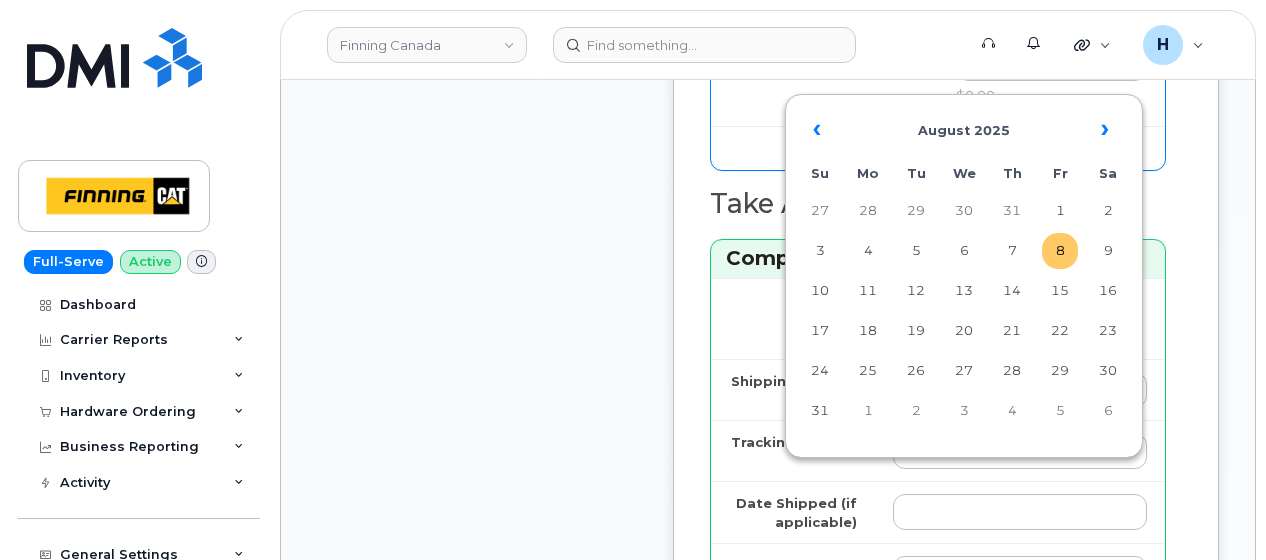 click on "8" at bounding box center (1060, 251) 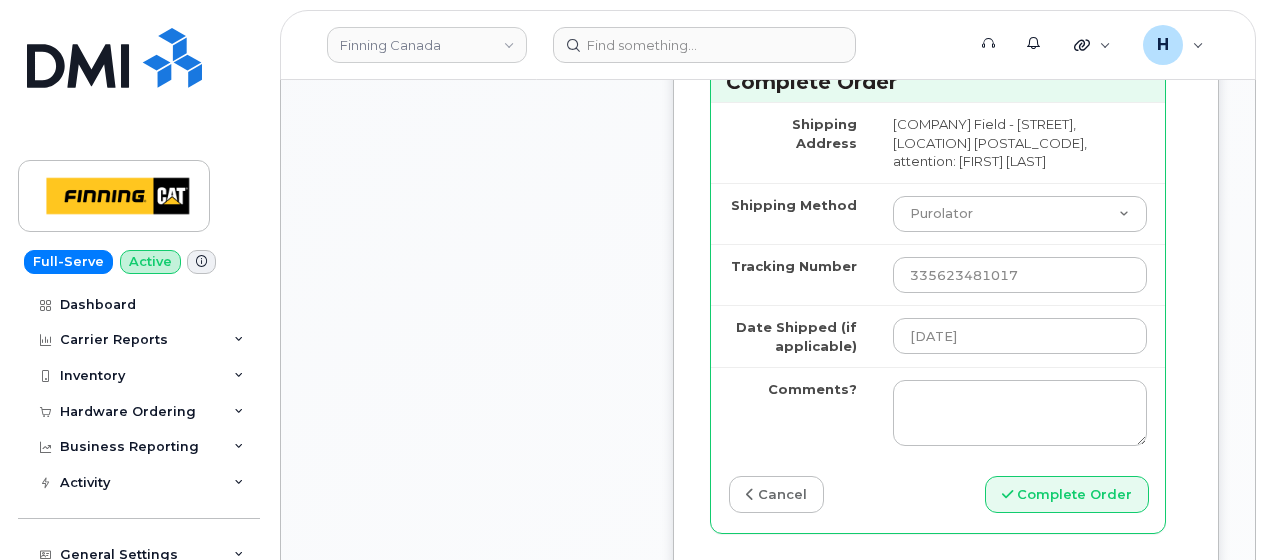 scroll, scrollTop: 1900, scrollLeft: 0, axis: vertical 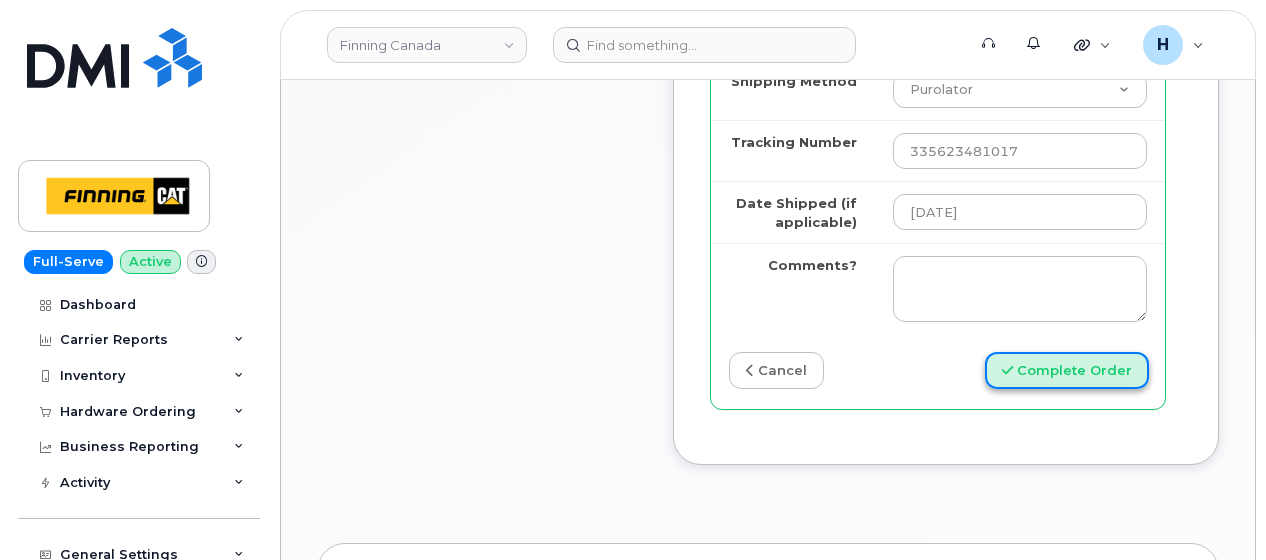click on "Complete Order" at bounding box center [1067, 370] 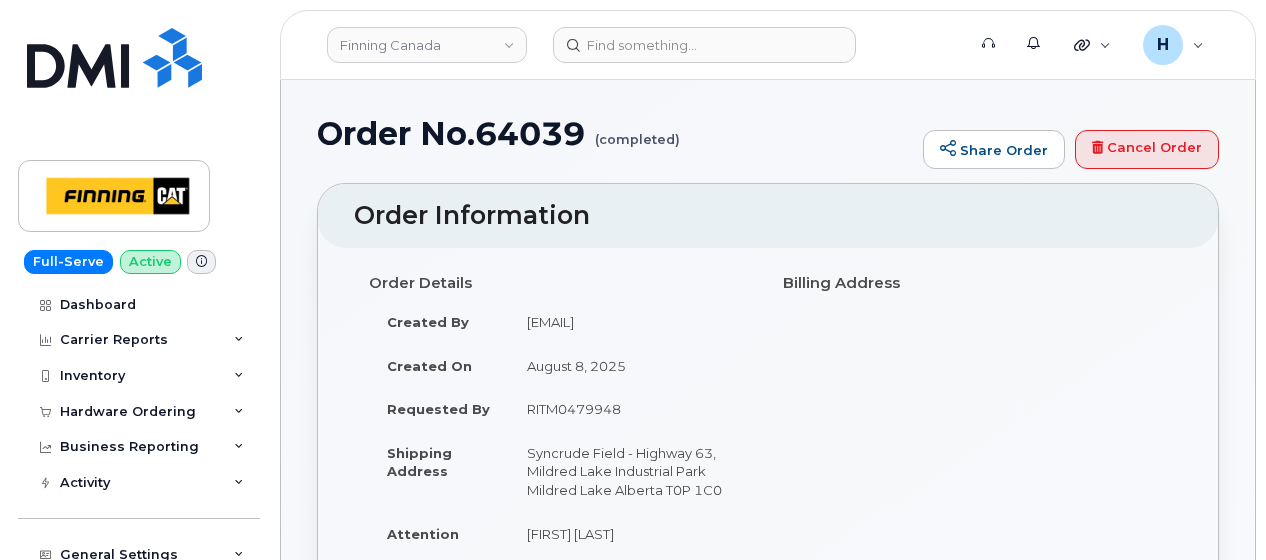 scroll, scrollTop: 0, scrollLeft: 0, axis: both 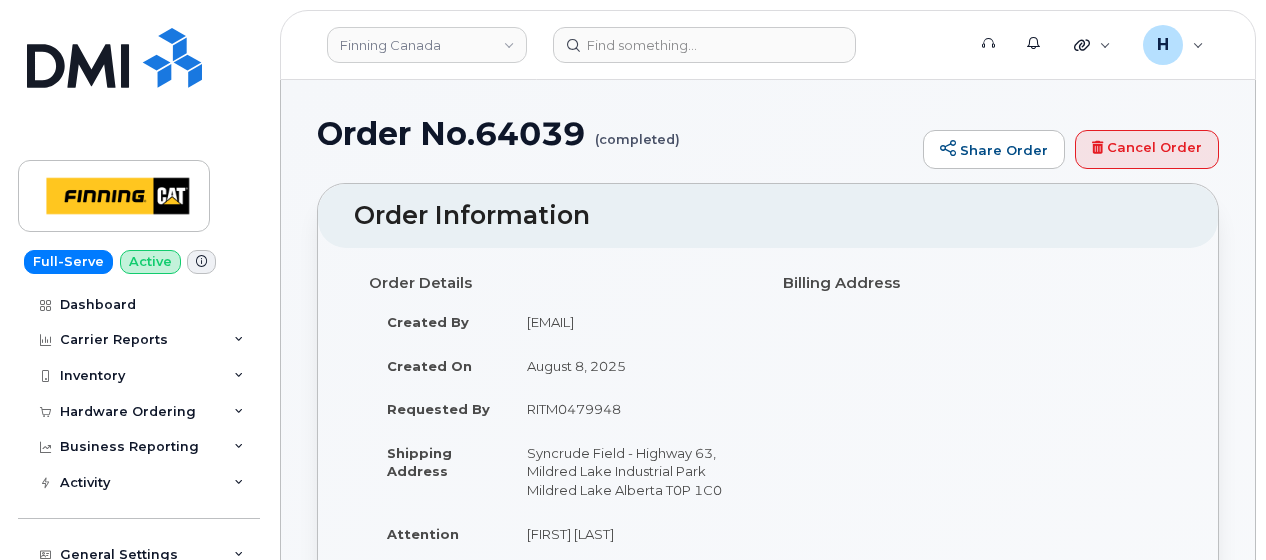 click on "August  8, 2025" at bounding box center (631, 366) 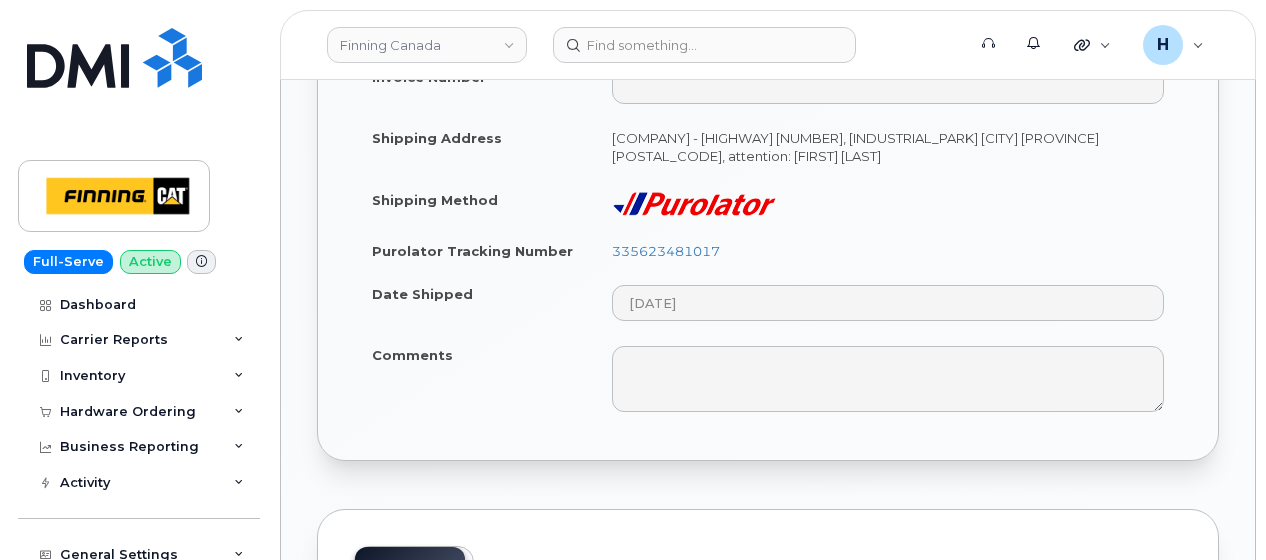 scroll, scrollTop: 1600, scrollLeft: 0, axis: vertical 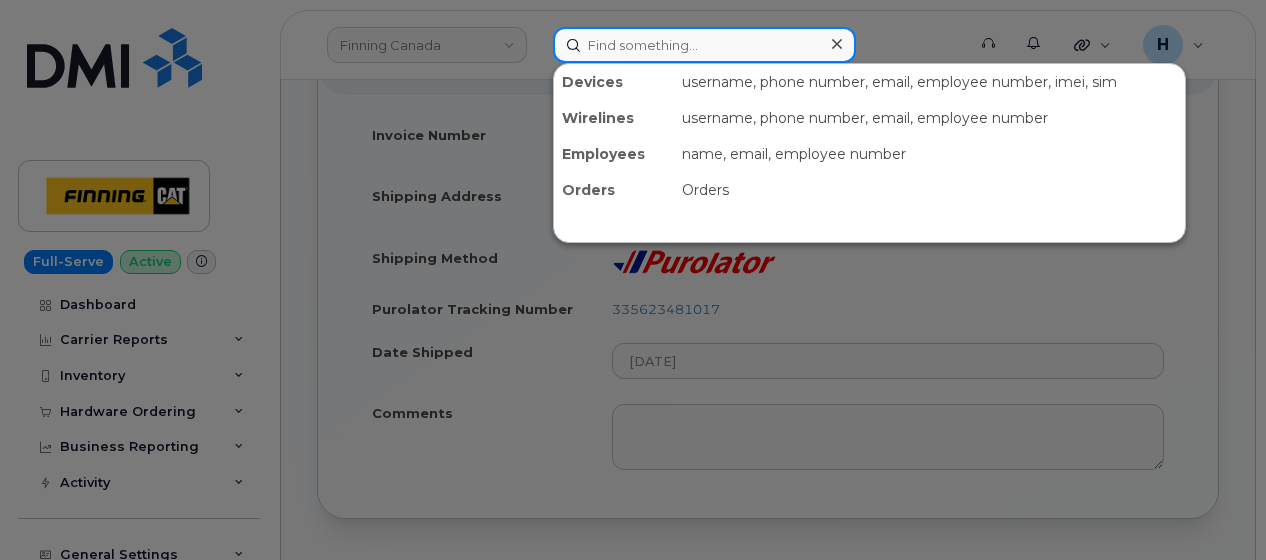 click at bounding box center [704, 45] 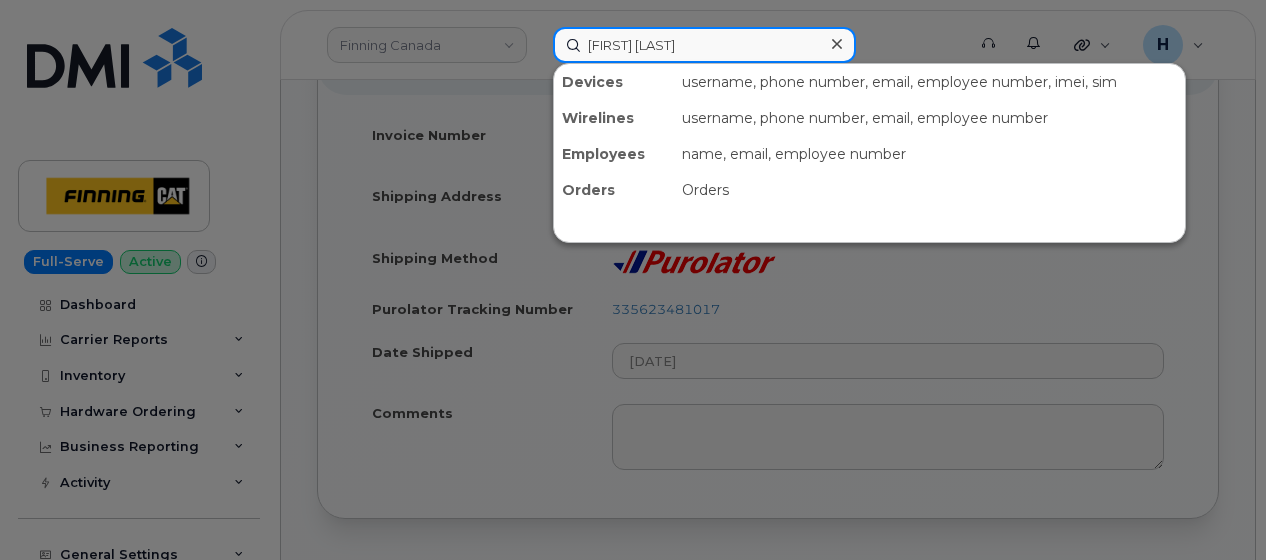 type on "[FIRST] [LAST]" 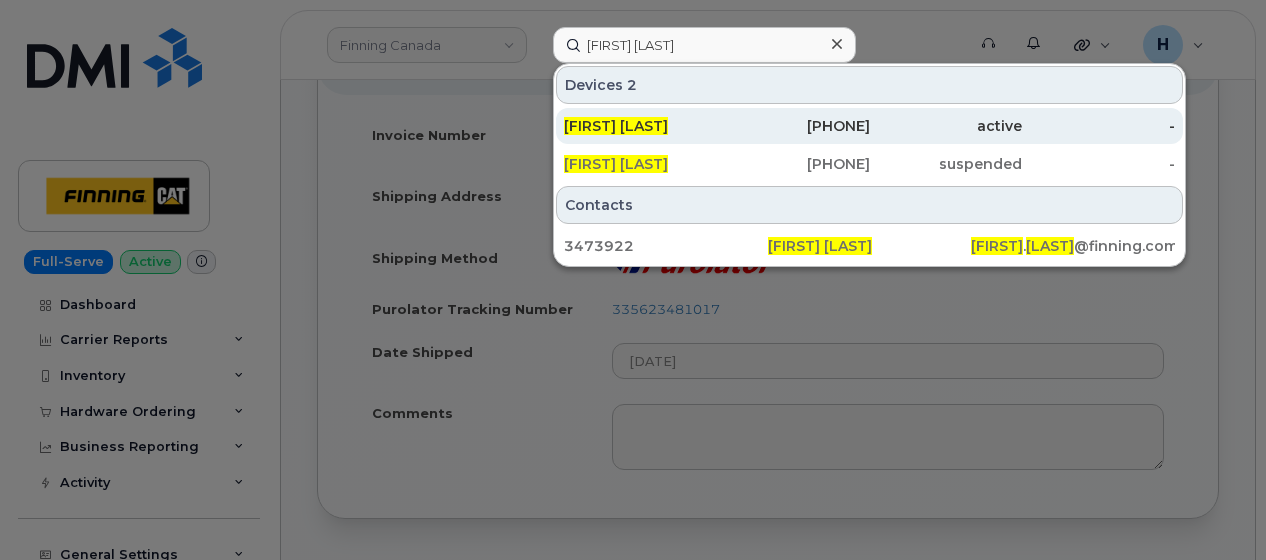 click on "[FIRST] [LAST]" at bounding box center (616, 126) 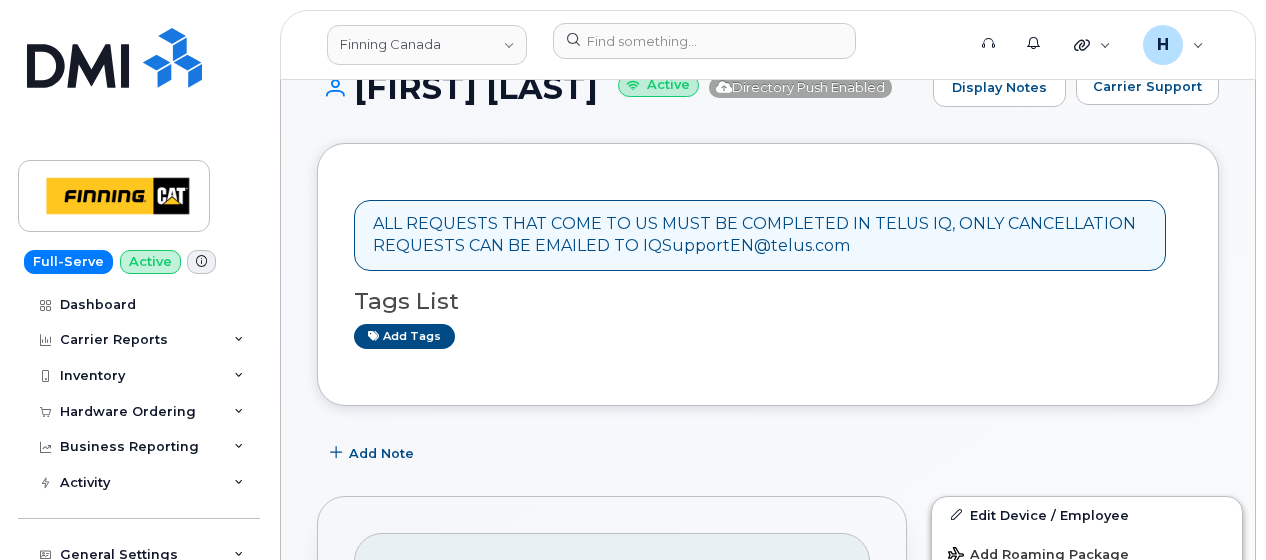 scroll, scrollTop: 300, scrollLeft: 0, axis: vertical 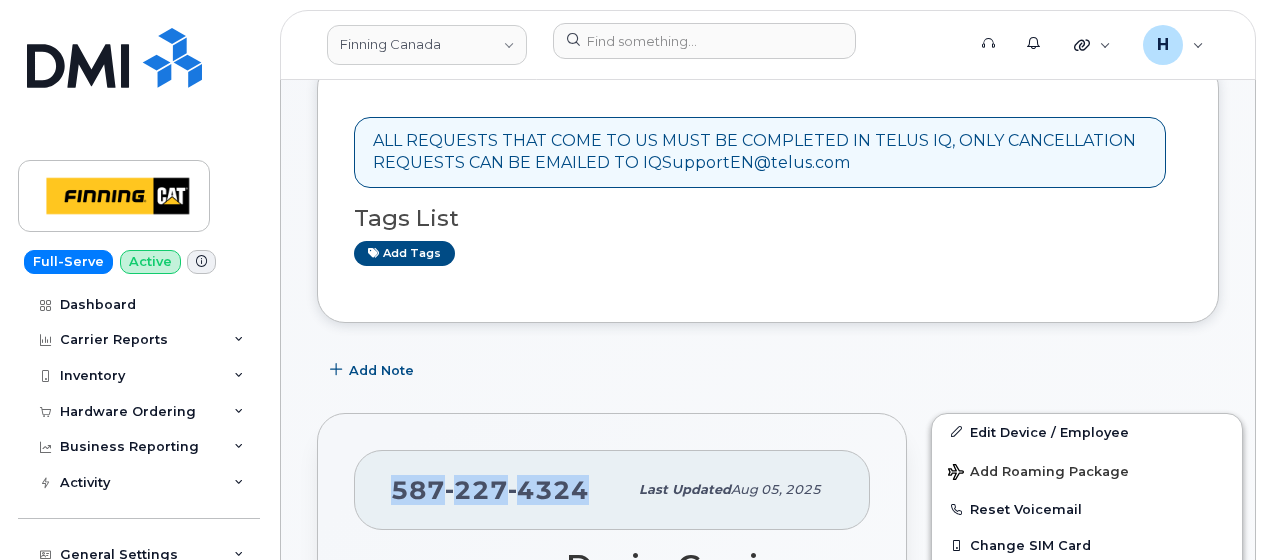 drag, startPoint x: 585, startPoint y: 483, endPoint x: 393, endPoint y: 483, distance: 192 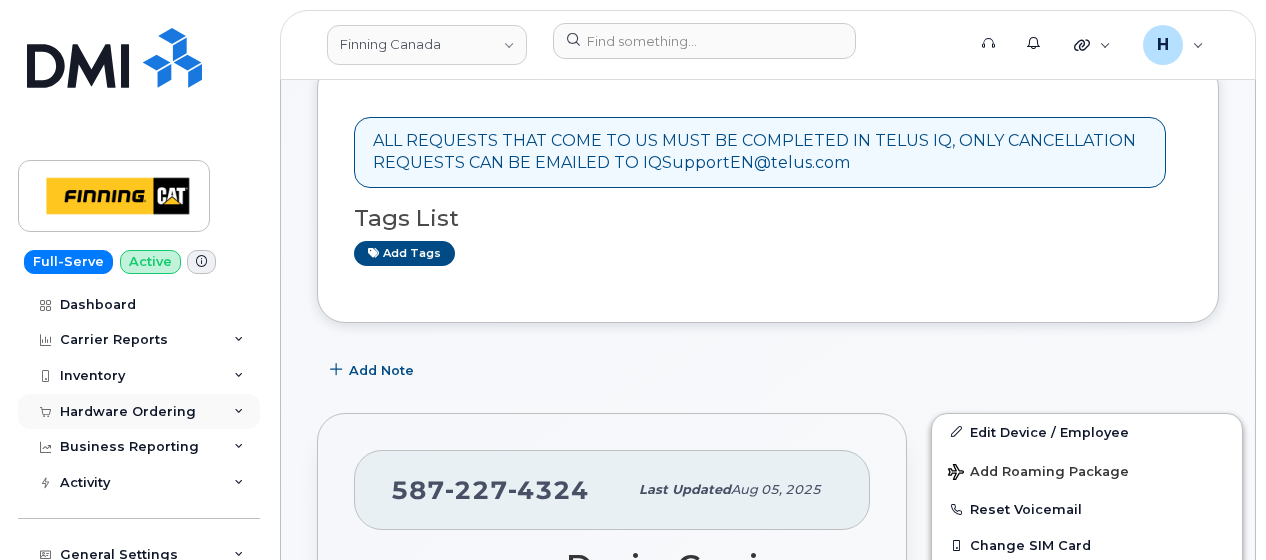 click on "Hardware Ordering" at bounding box center (128, 412) 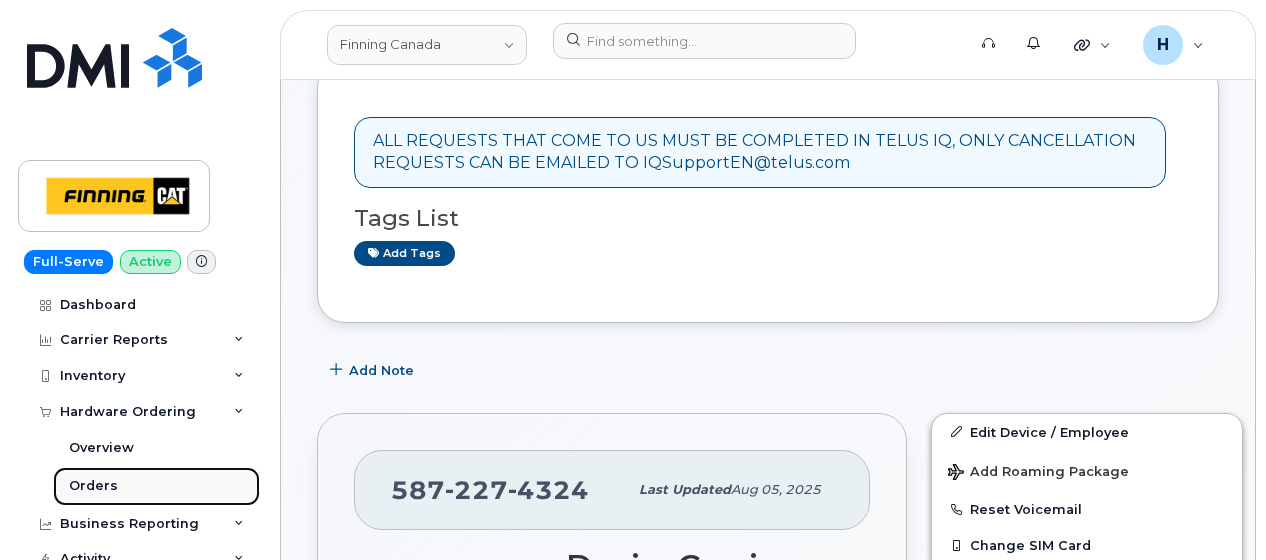 click on "Orders" at bounding box center [93, 486] 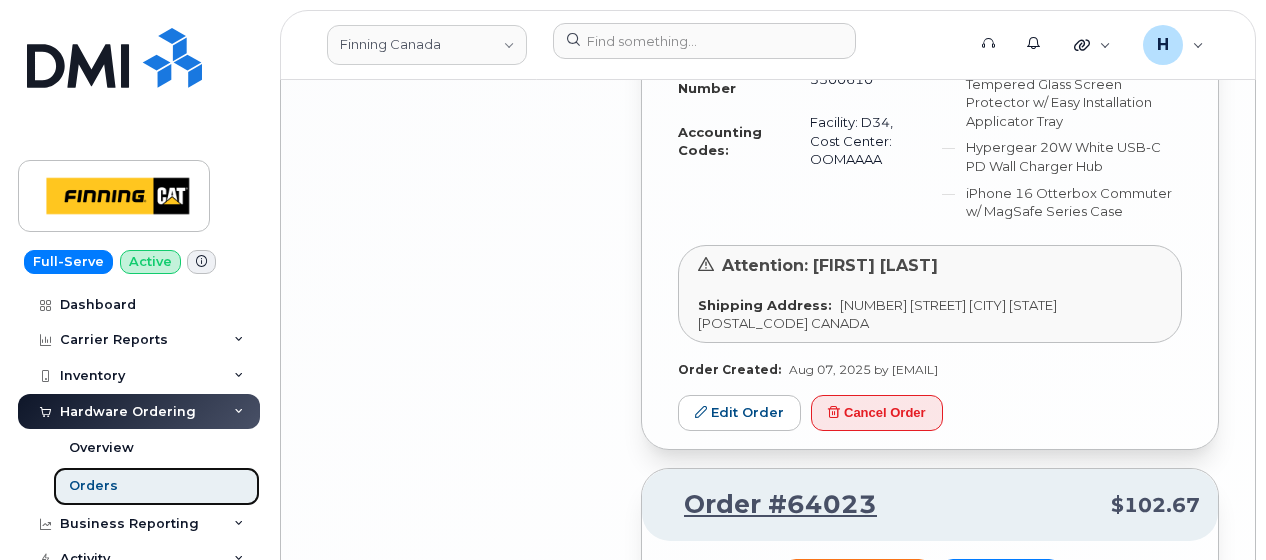 scroll, scrollTop: 4484, scrollLeft: 0, axis: vertical 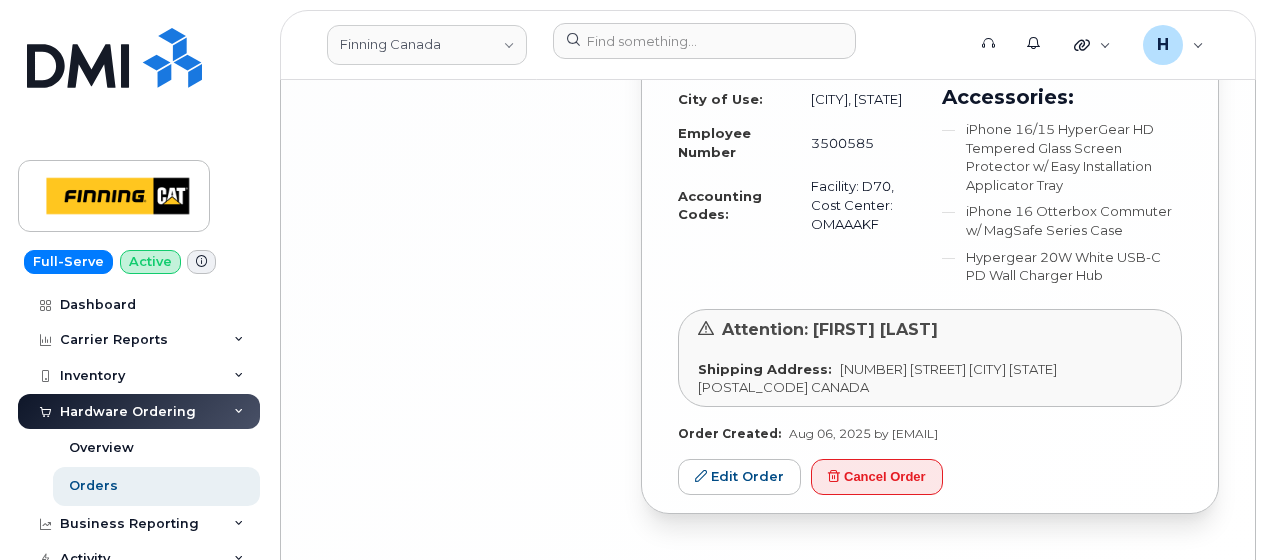 click on "All Orders 14215 Open Orders 7 Processed Orders 1 Closed Orders 12978 Cancelled Orders 1229 Filters Username Phone Number Order Number Carrier Number Purchase Order Number Invoice Number Dealer Simplex Mobility Telus Simplex Test Sasktel Carrier Telus SaskTel SIM IMEI Created By ServiceNow Task Reset Filter Apply Filter" at bounding box center (467, -1863) 